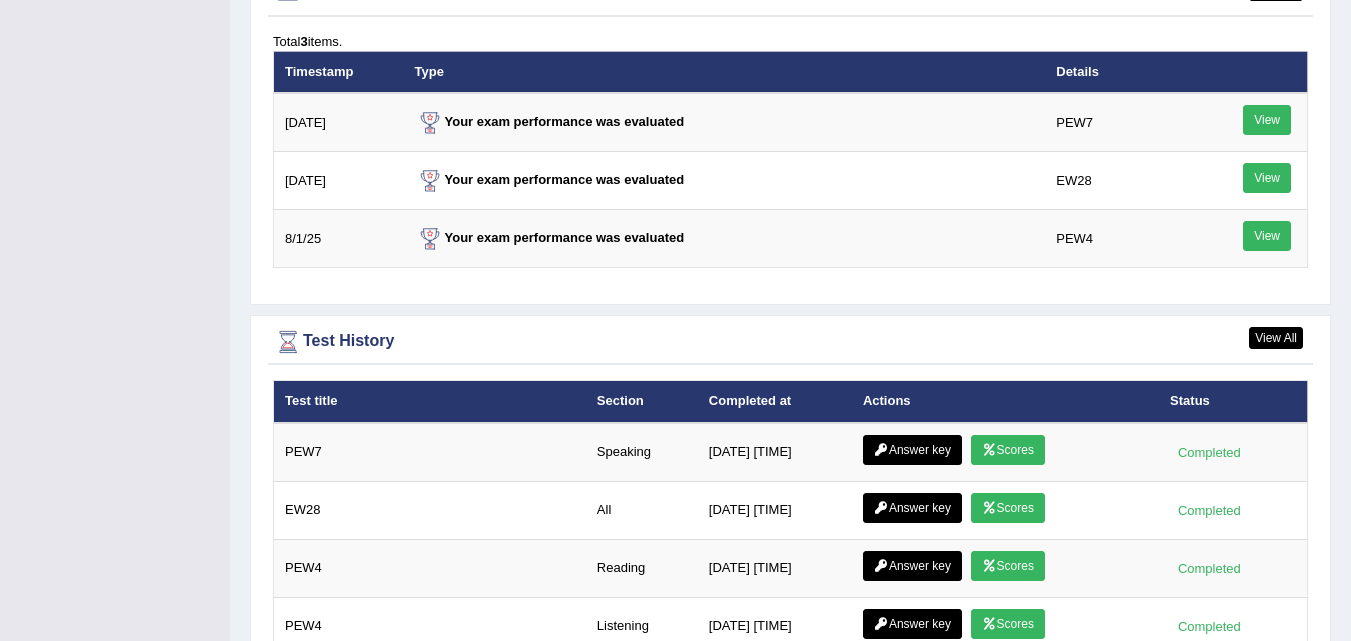 scroll, scrollTop: 0, scrollLeft: 0, axis: both 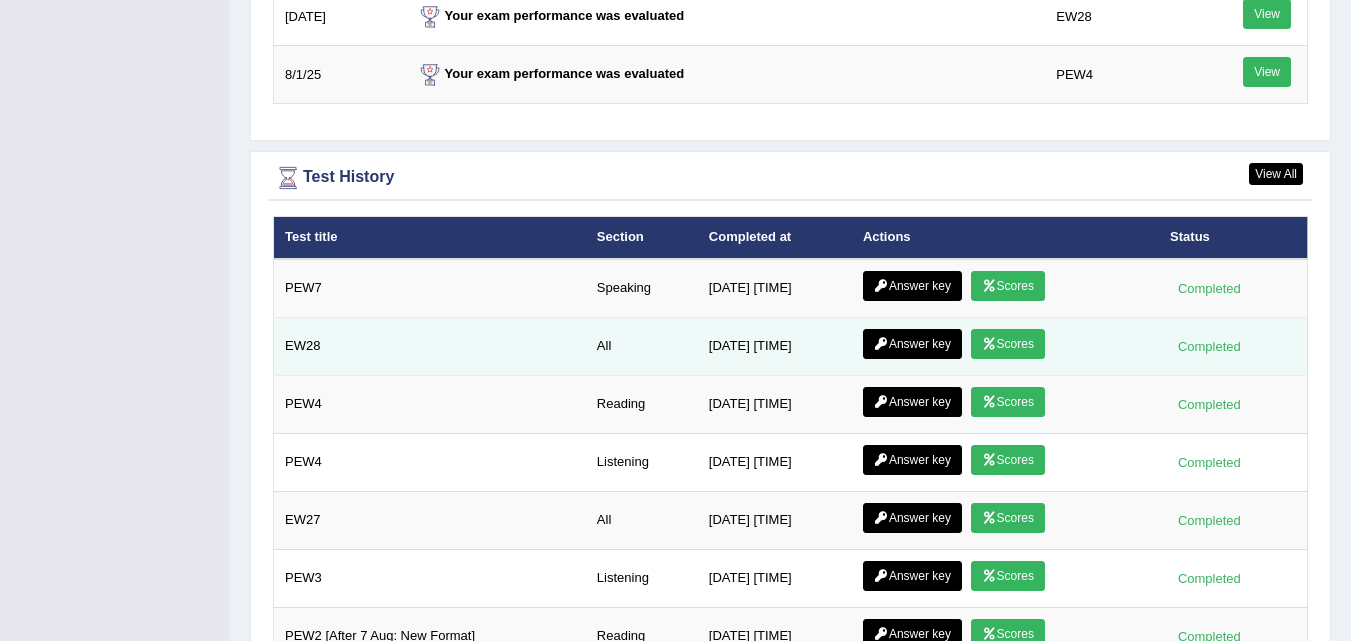 click on "Answer key" at bounding box center (912, 344) 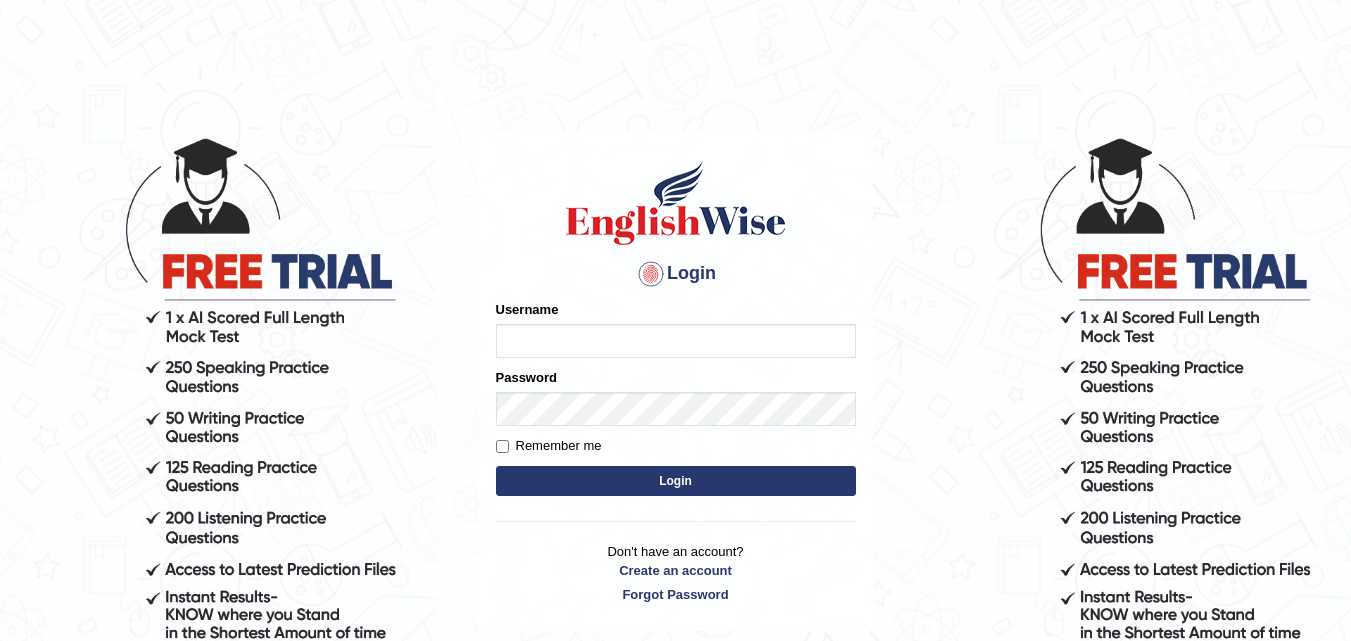 scroll, scrollTop: 0, scrollLeft: 0, axis: both 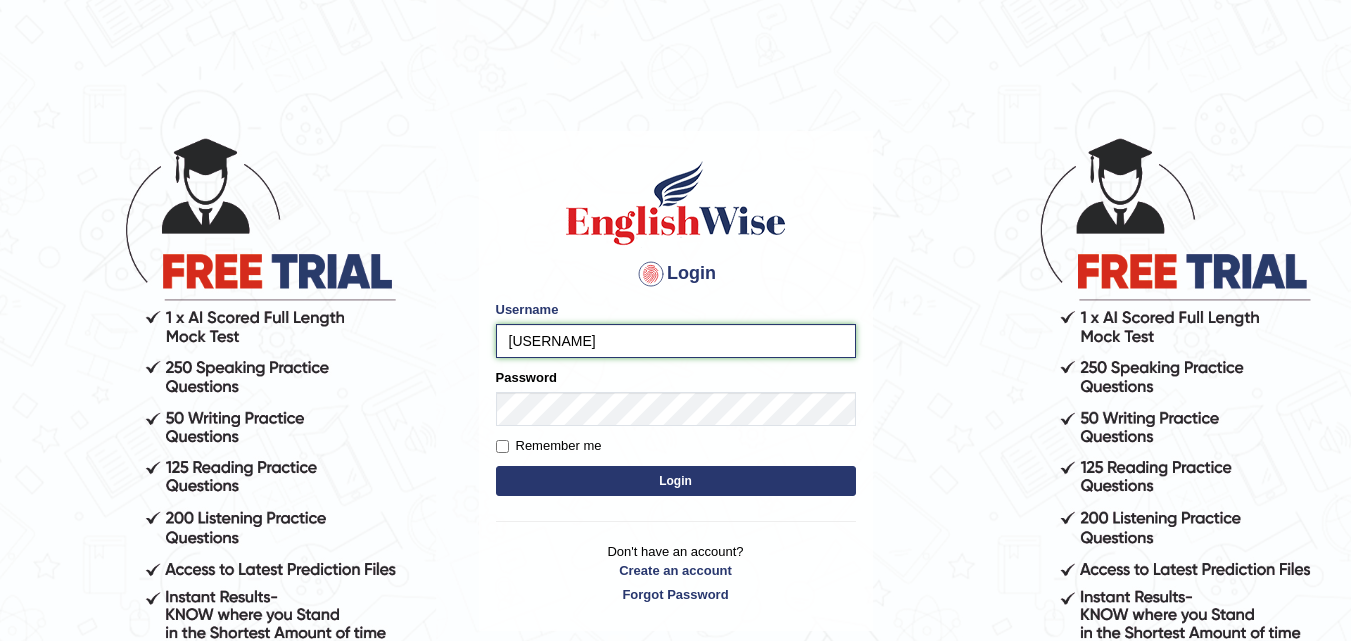 click on "Ashna7321" at bounding box center [676, 341] 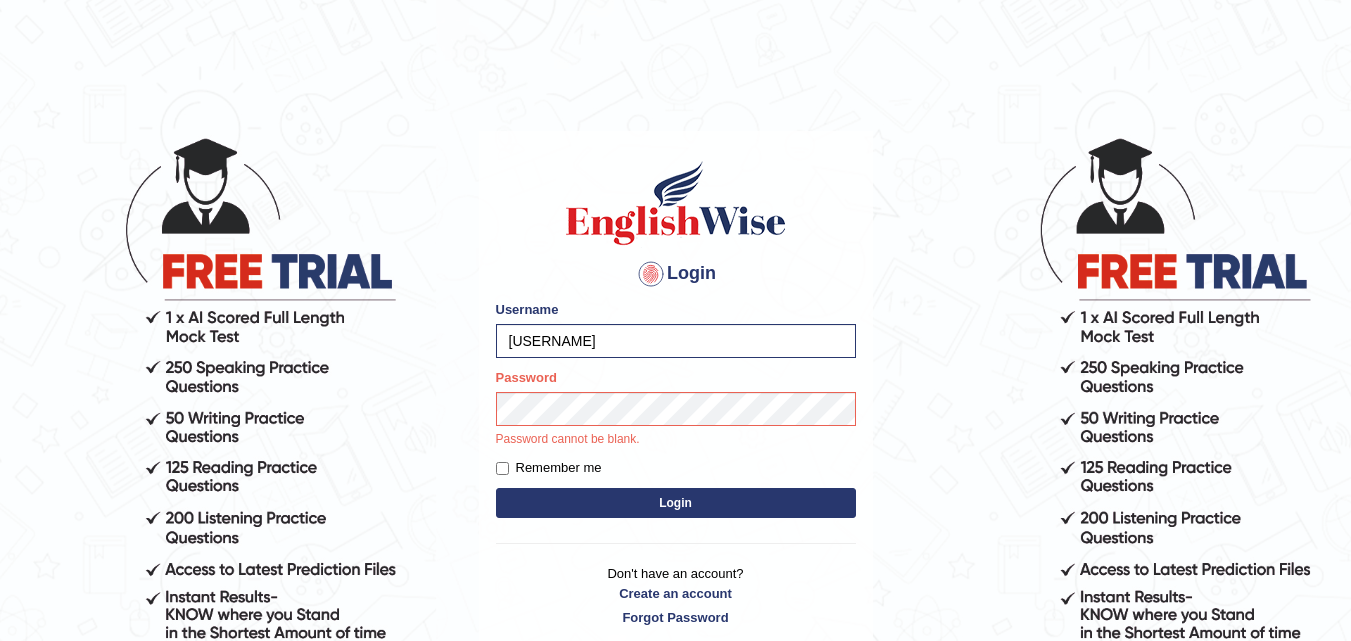 click on "Login" at bounding box center [676, 503] 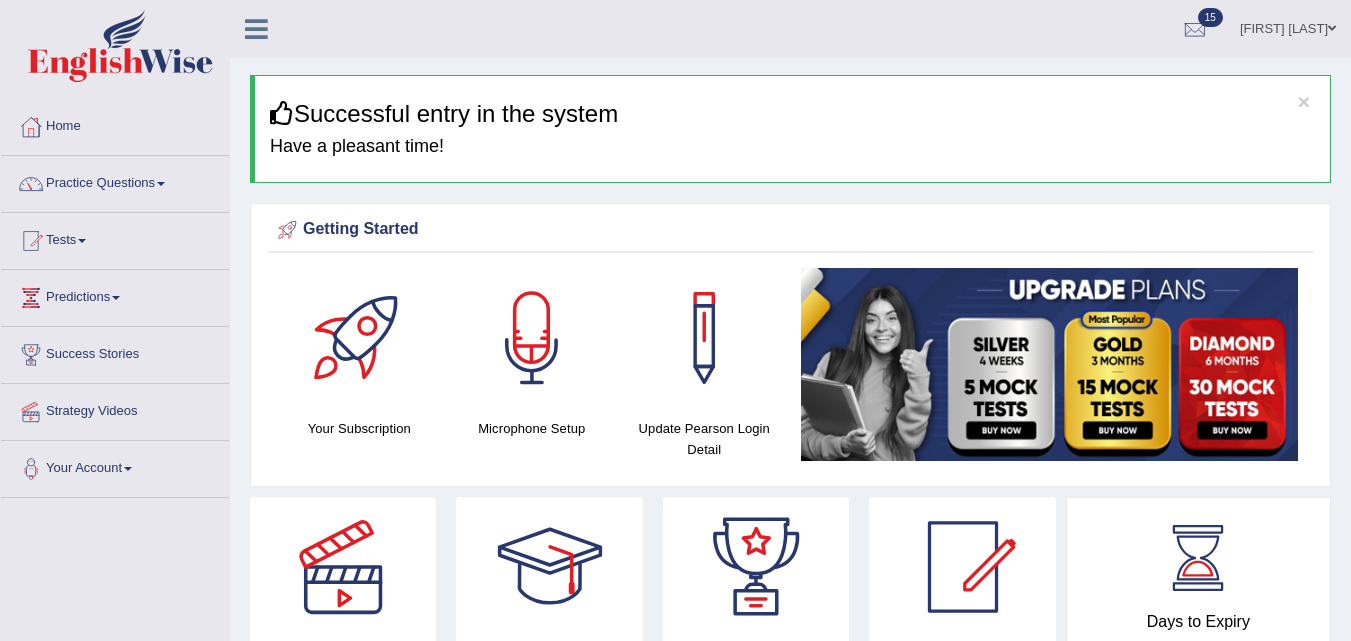 scroll, scrollTop: 0, scrollLeft: 0, axis: both 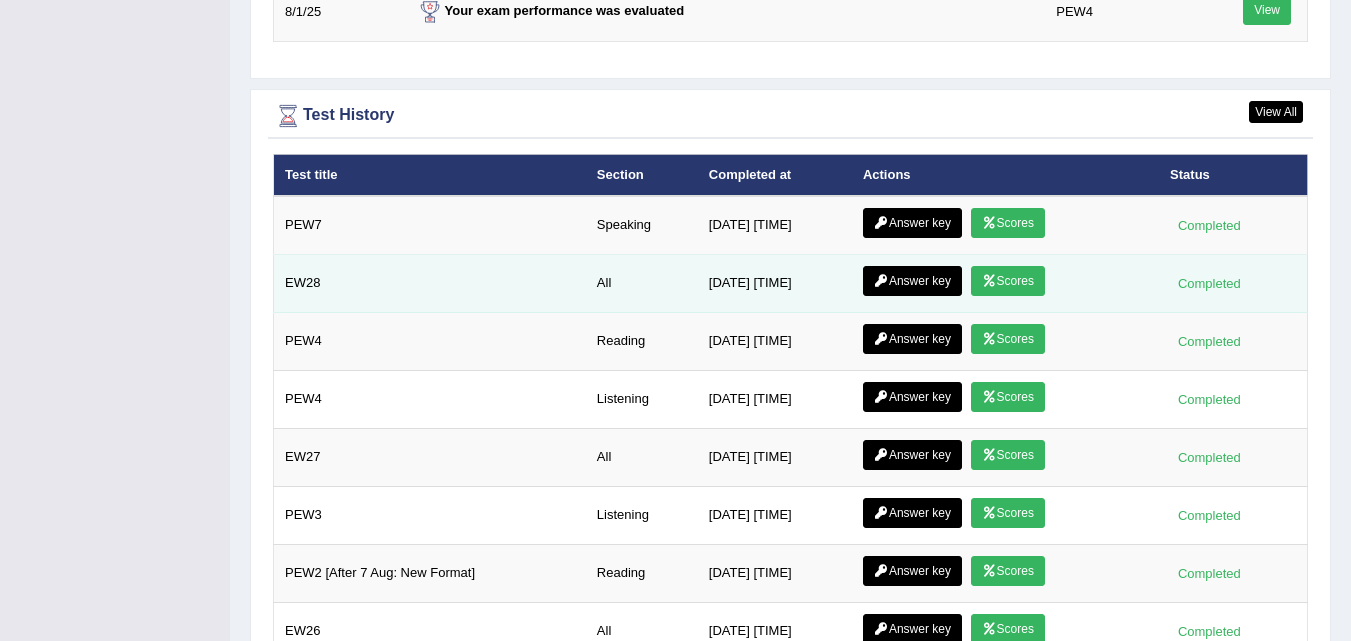 click on "Answer key" at bounding box center (912, 281) 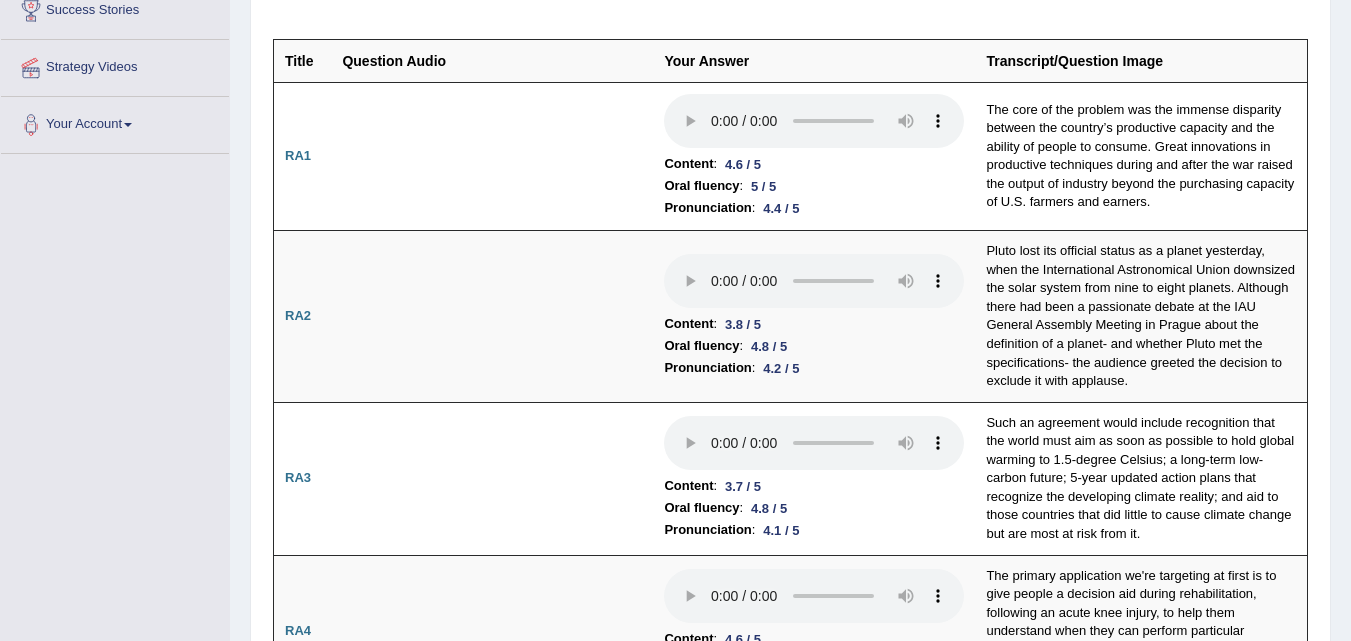scroll, scrollTop: 345, scrollLeft: 0, axis: vertical 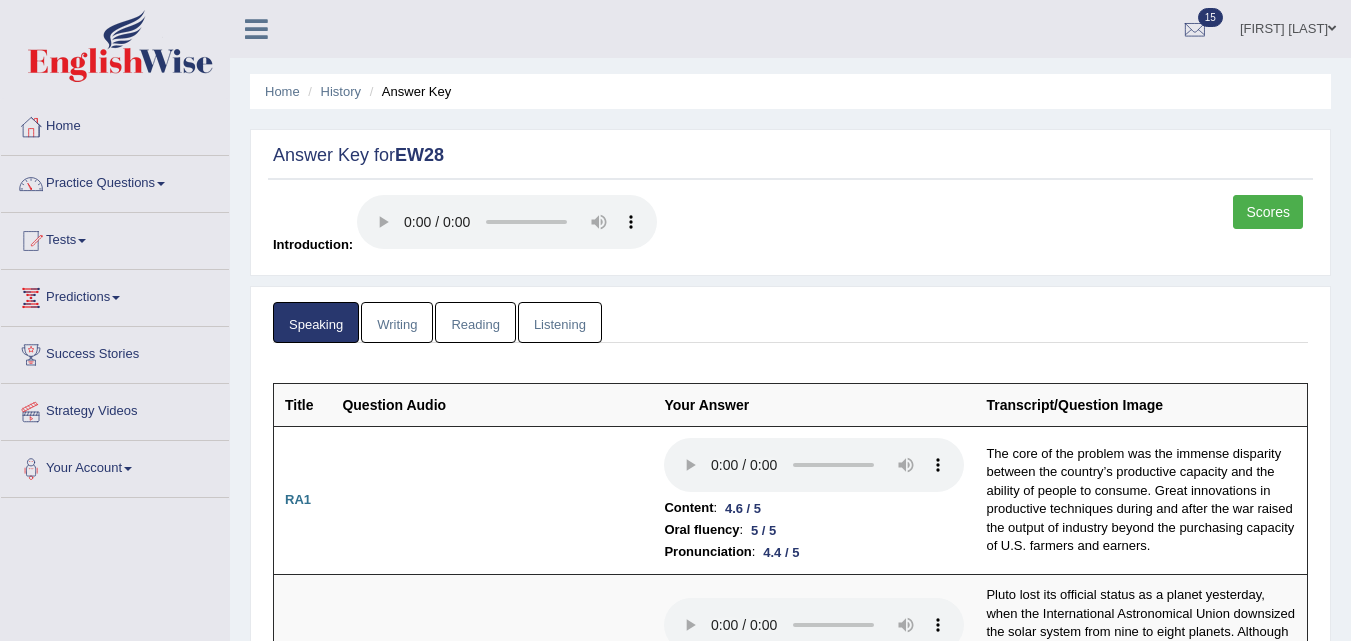 click on "Writing" at bounding box center (397, 322) 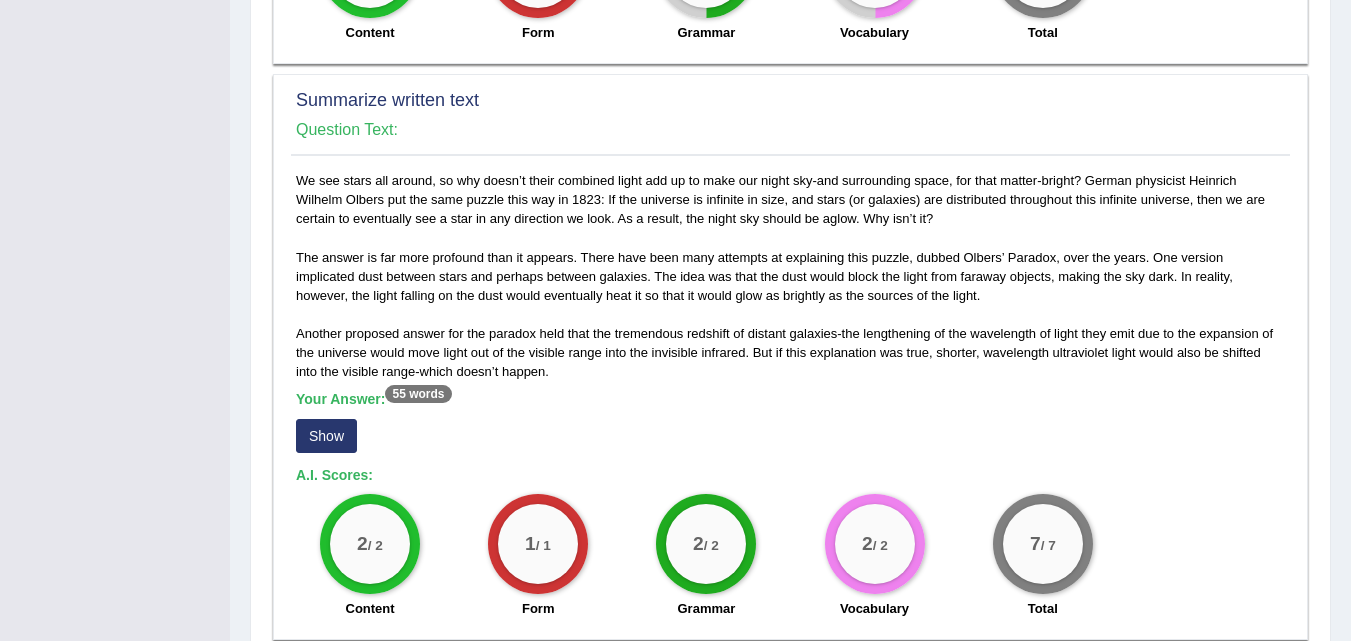 scroll, scrollTop: 899, scrollLeft: 0, axis: vertical 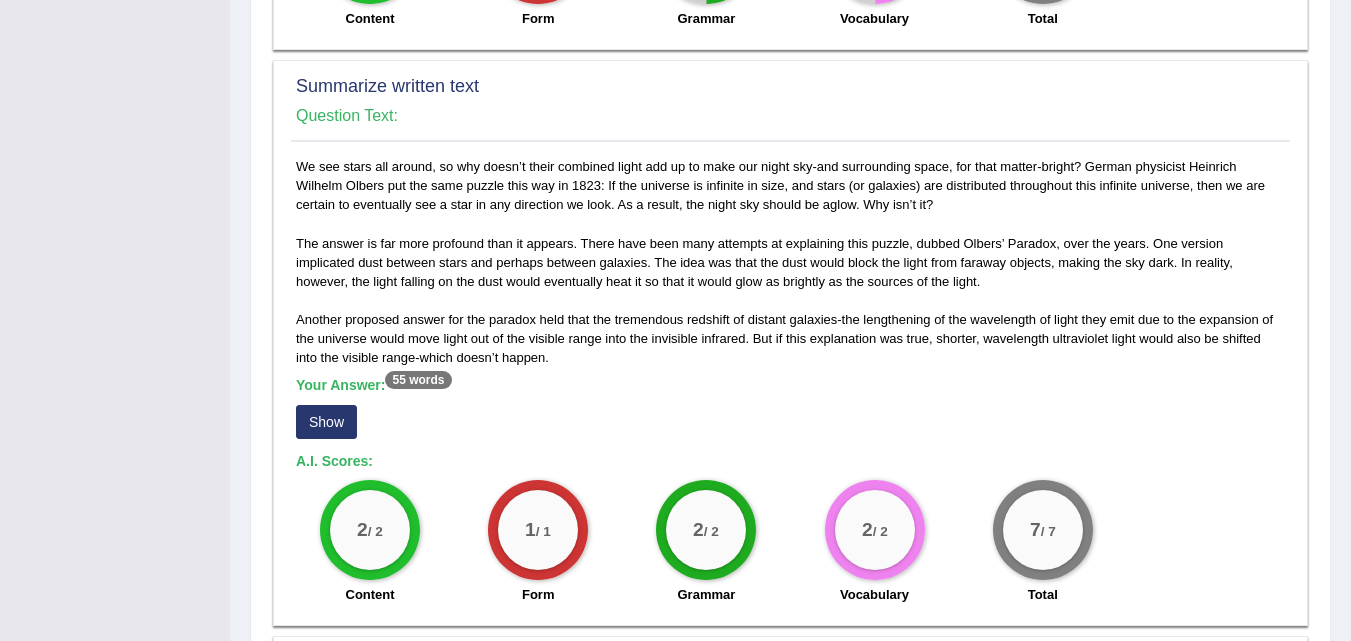 click on "Show" at bounding box center (326, 422) 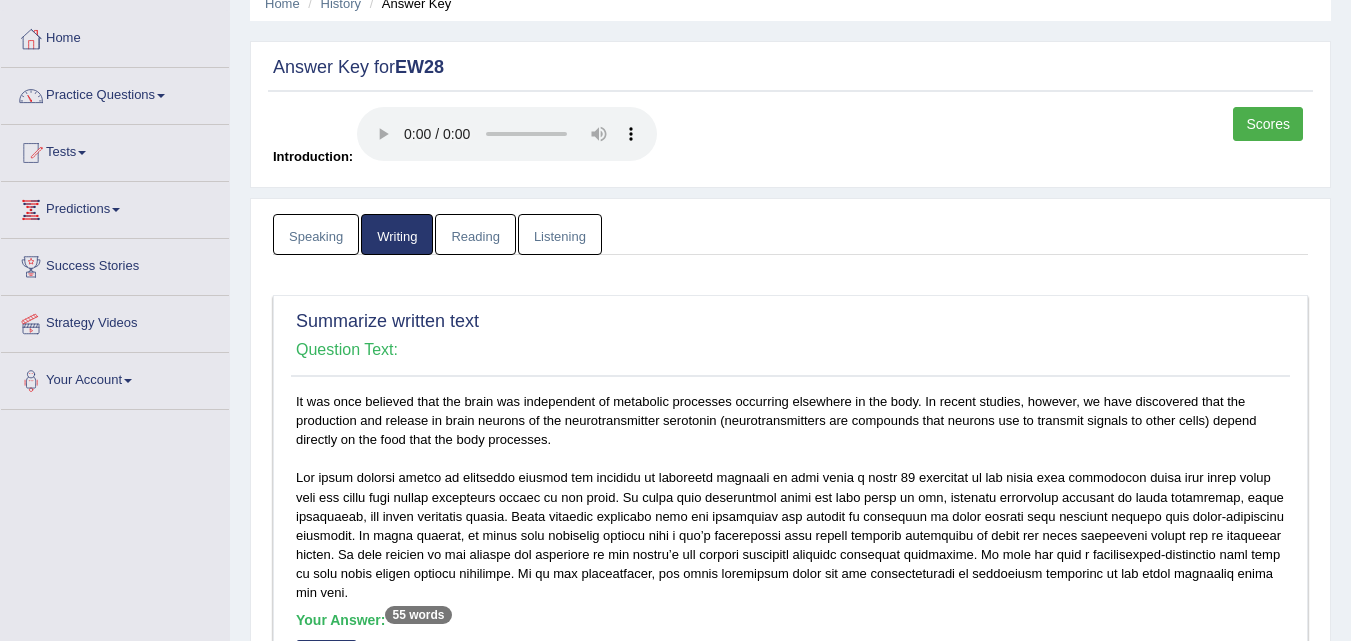 scroll, scrollTop: 0, scrollLeft: 0, axis: both 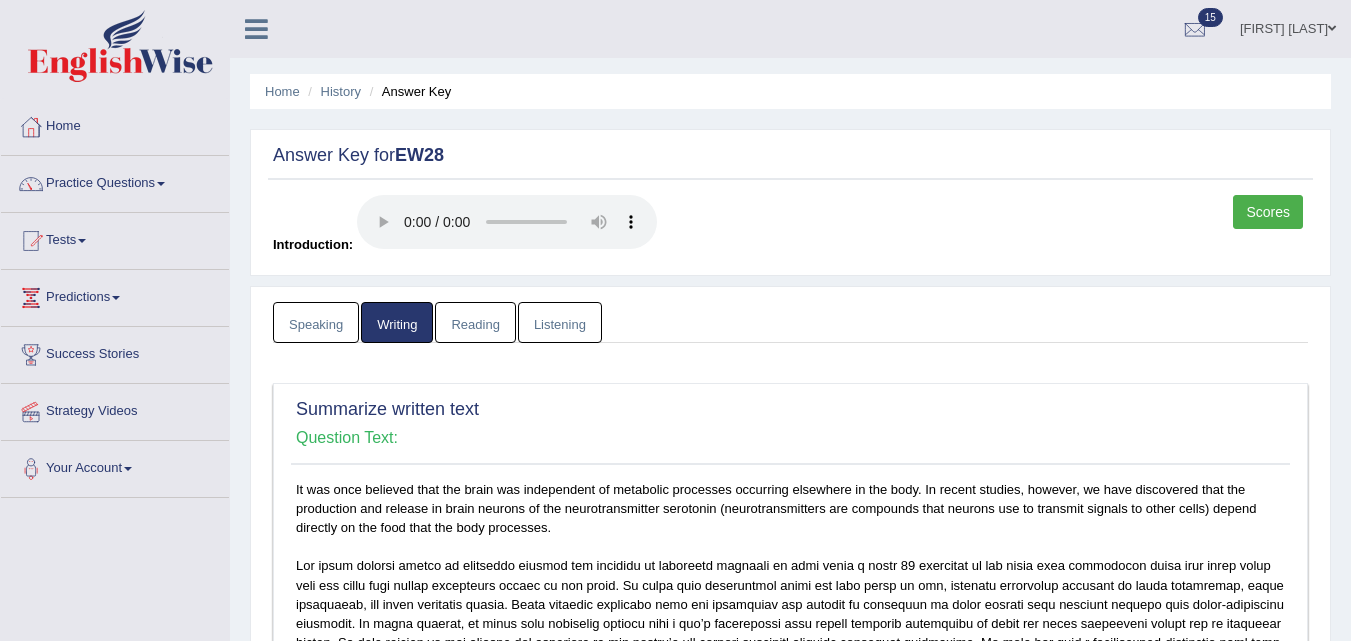 click on "Reading" at bounding box center [475, 322] 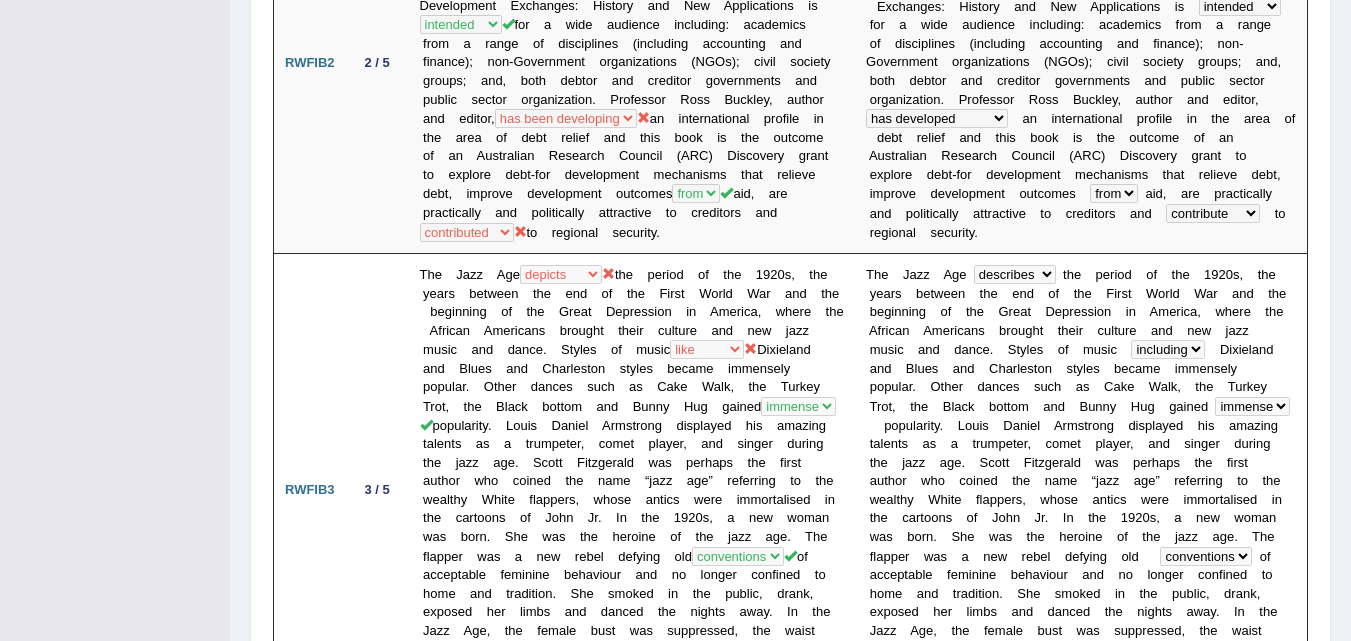 scroll, scrollTop: 0, scrollLeft: 0, axis: both 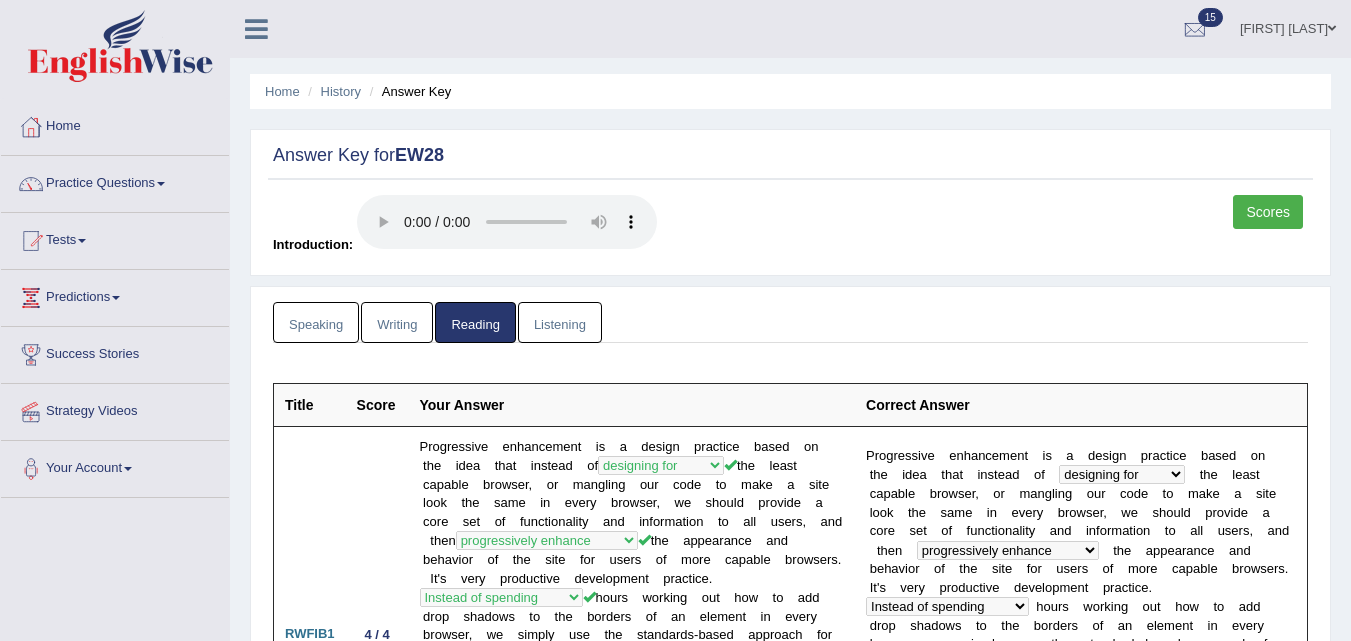 click on "Listening" at bounding box center (560, 322) 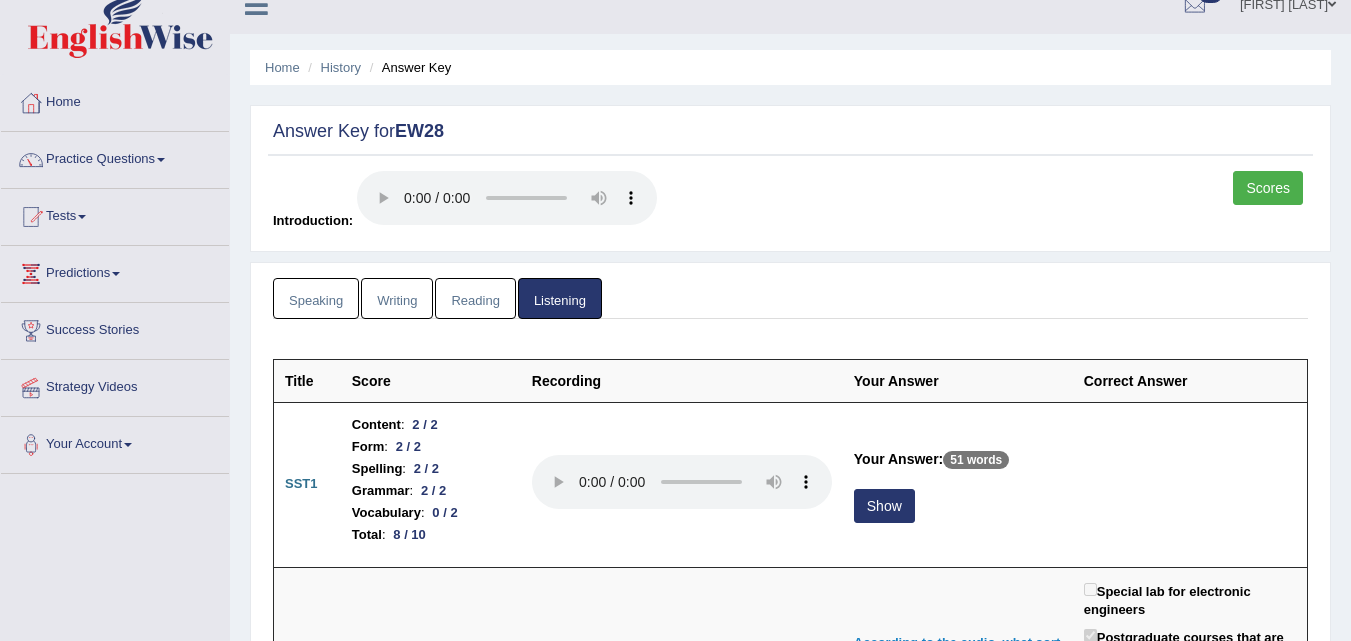 scroll, scrollTop: 0, scrollLeft: 0, axis: both 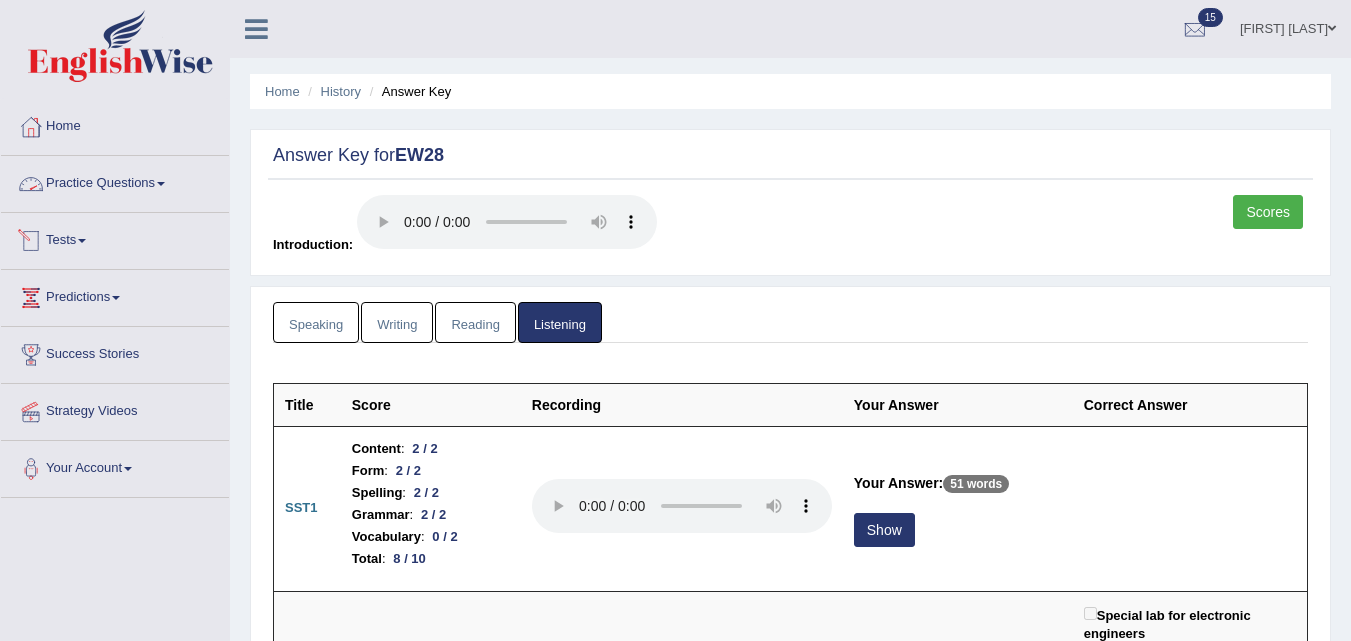 click on "Tests" at bounding box center [115, 238] 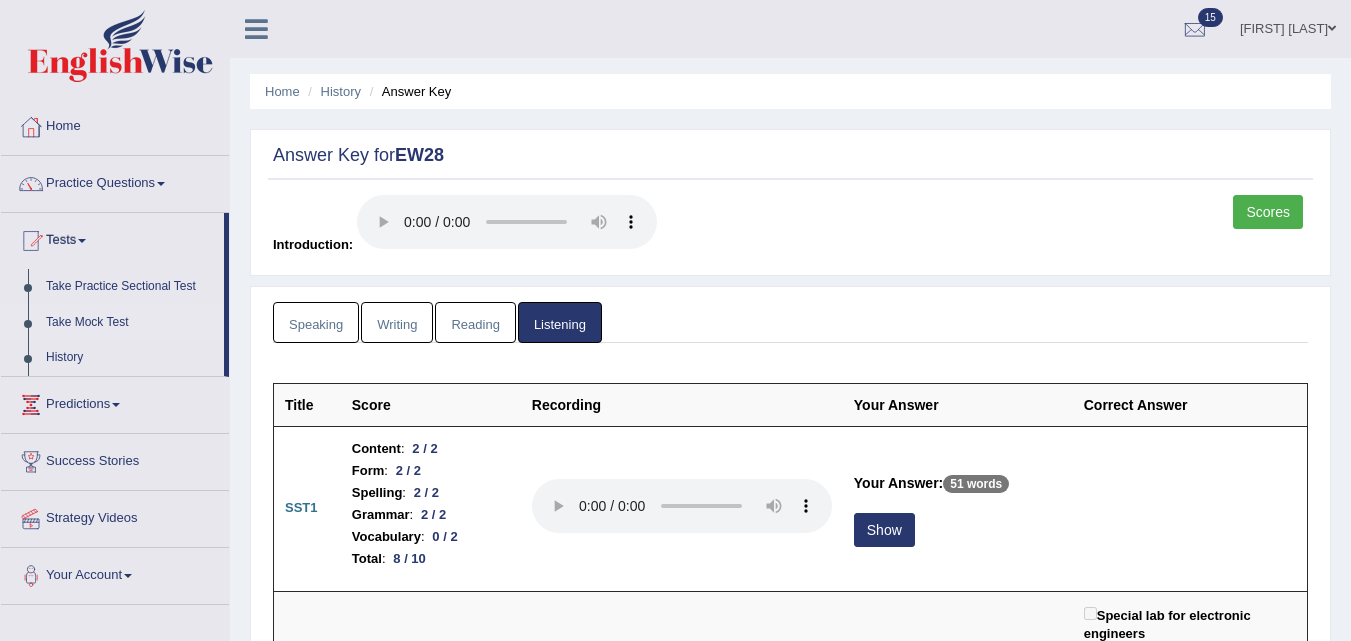 click on "Take Mock Test" at bounding box center [130, 323] 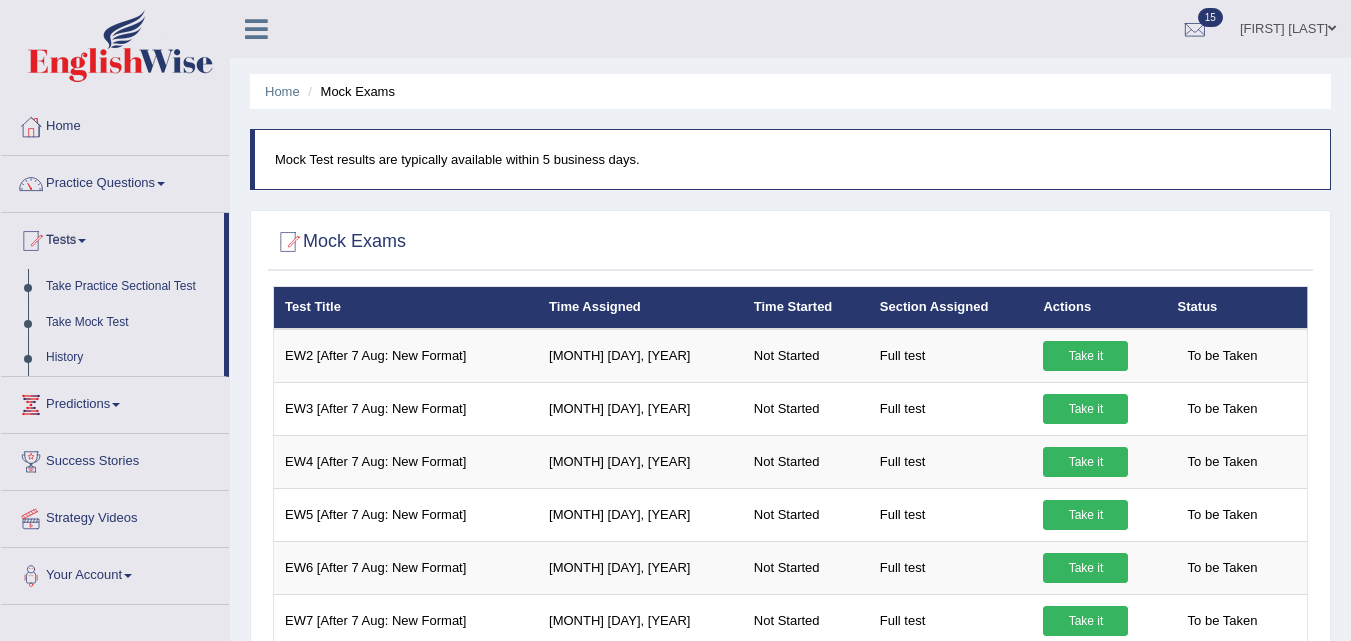 scroll, scrollTop: 484, scrollLeft: 0, axis: vertical 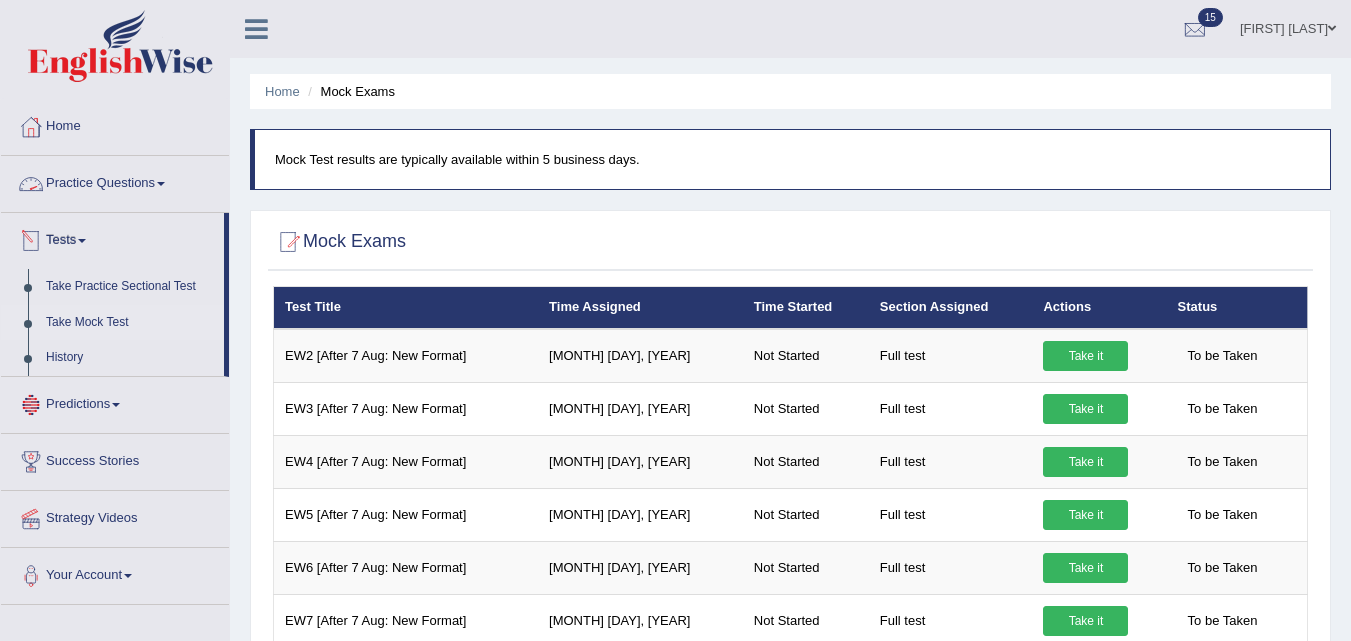 click on "Practice Questions" at bounding box center (115, 181) 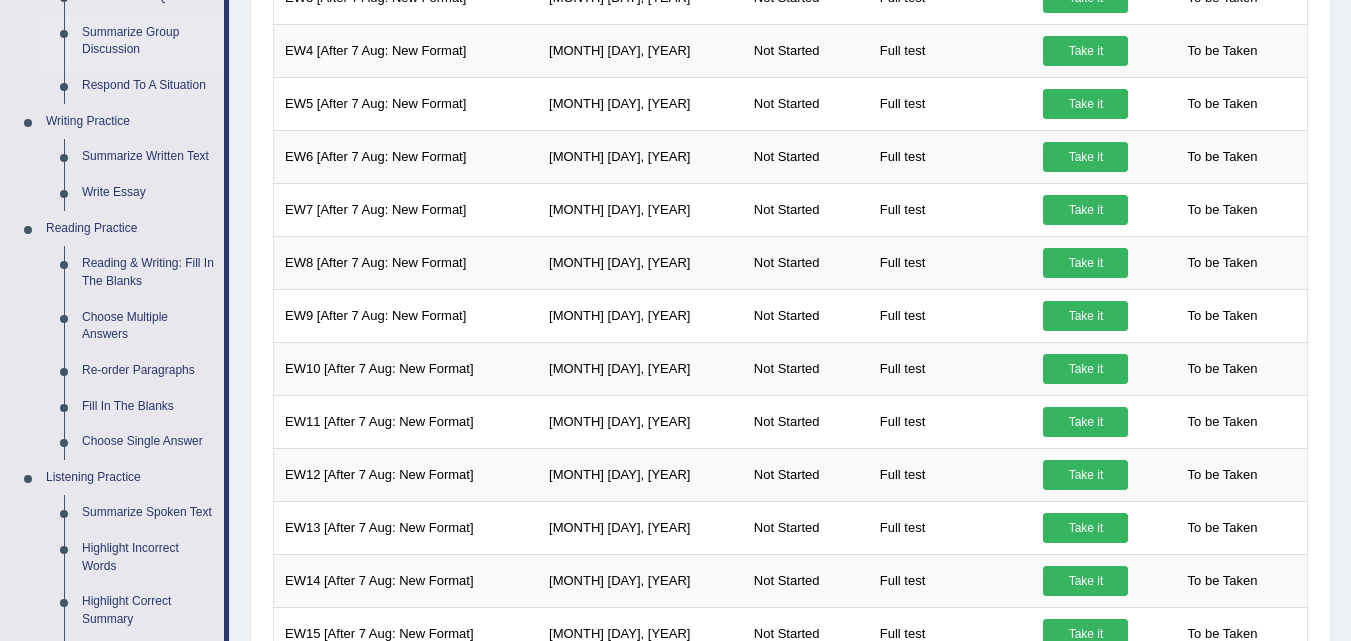 scroll, scrollTop: 412, scrollLeft: 0, axis: vertical 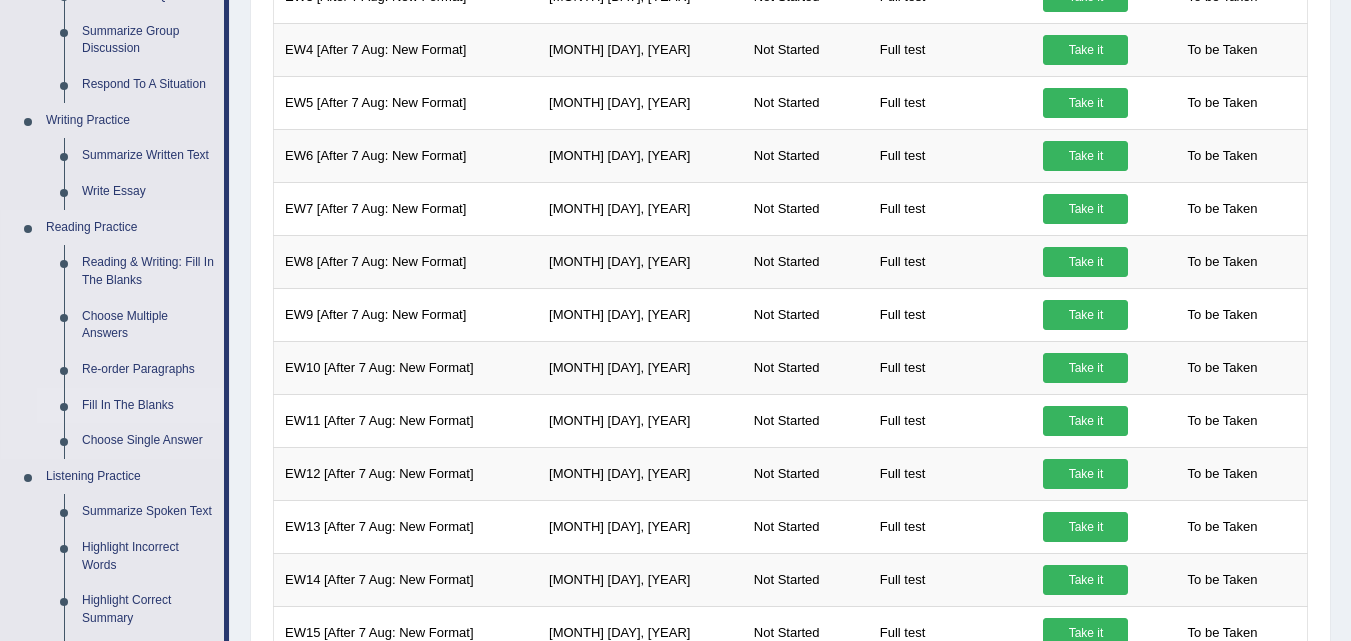 click on "Fill In The Blanks" at bounding box center (148, 406) 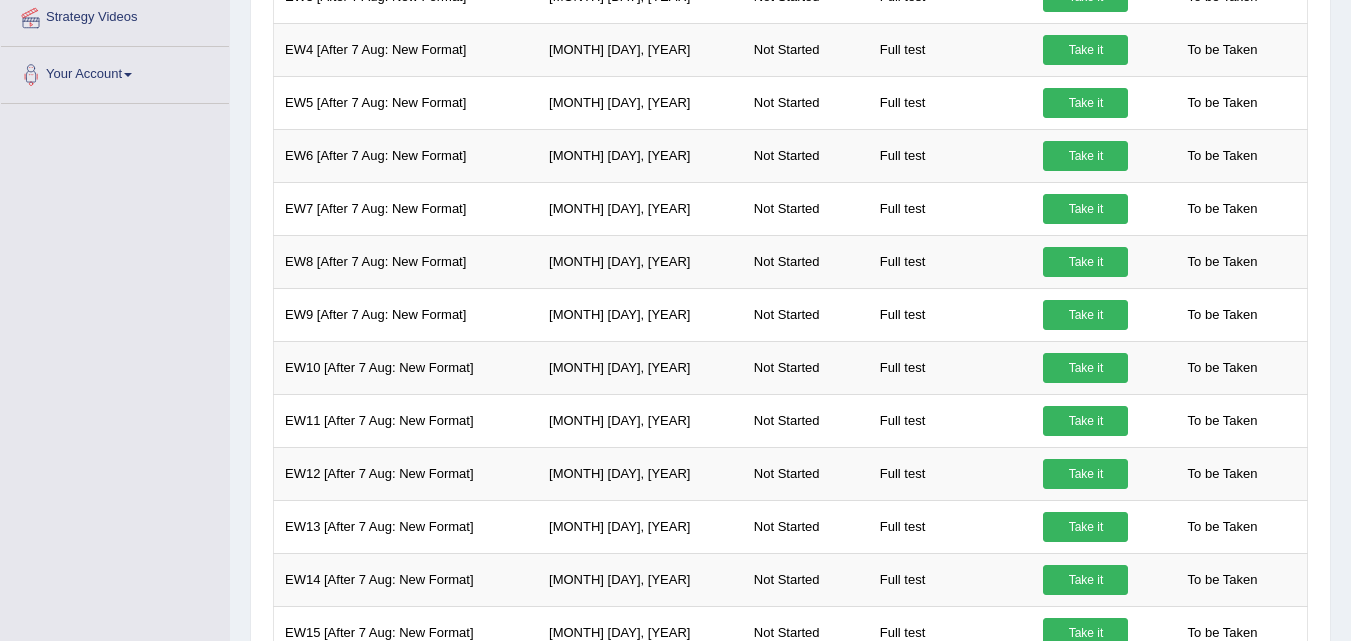 scroll, scrollTop: 411, scrollLeft: 0, axis: vertical 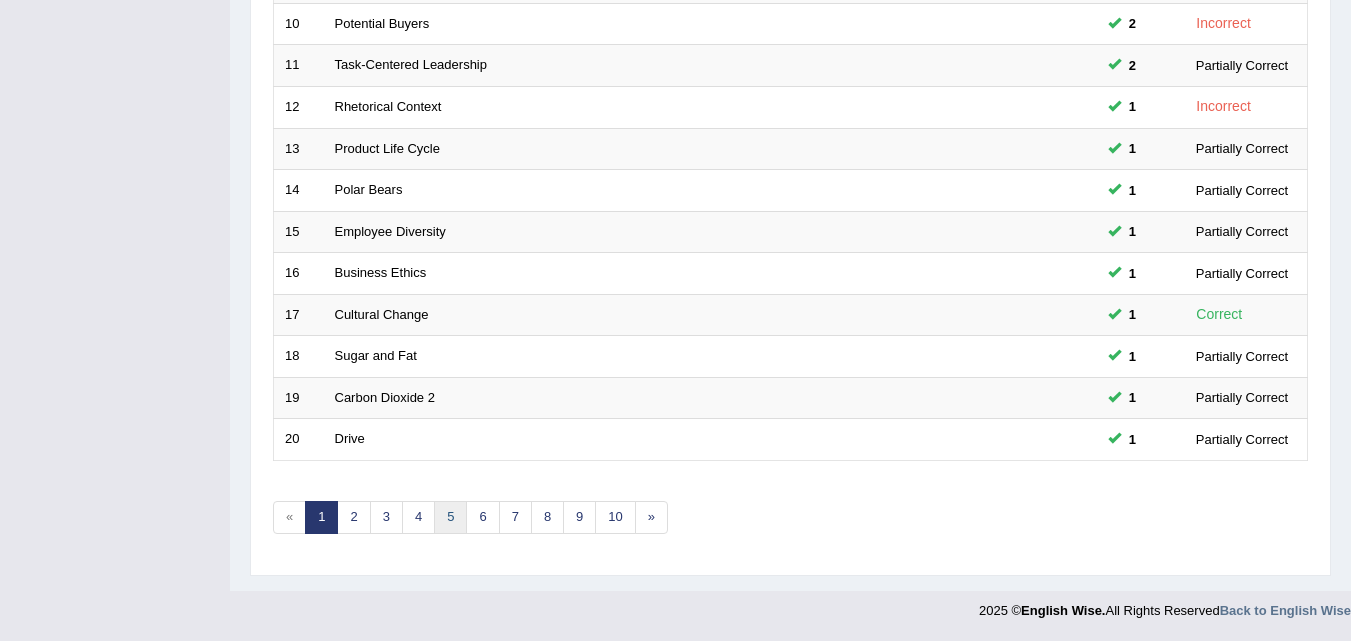 click on "5" at bounding box center [450, 517] 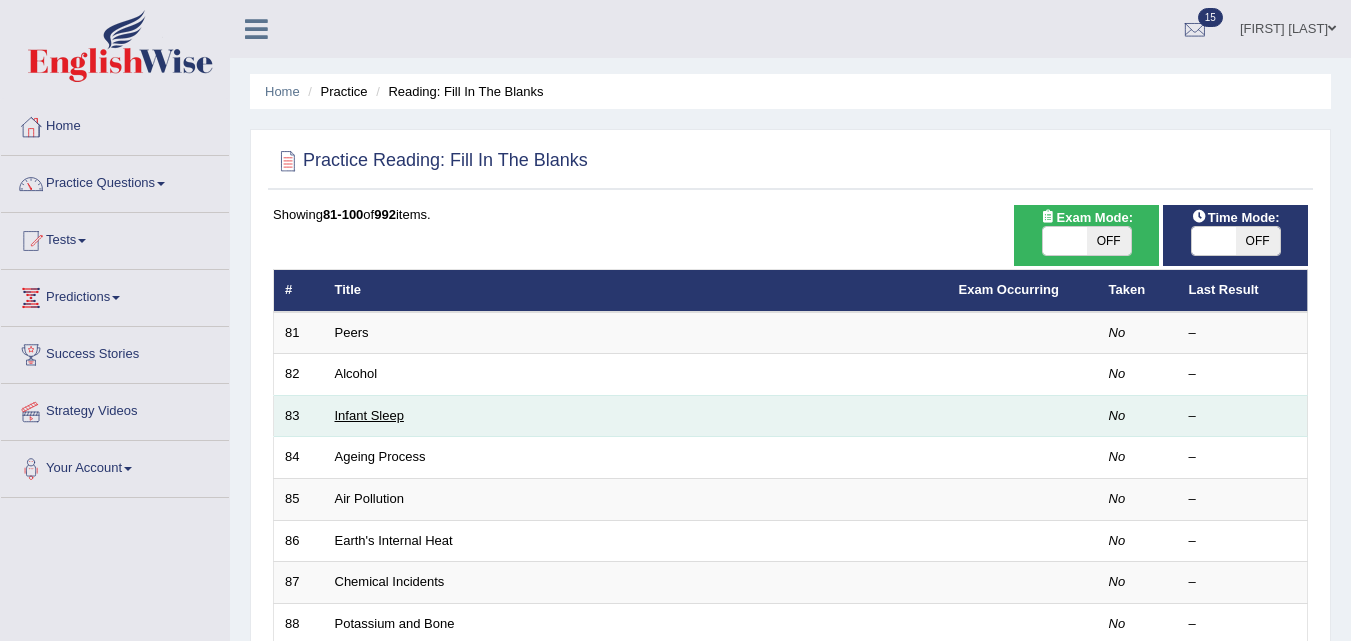 scroll, scrollTop: 0, scrollLeft: 0, axis: both 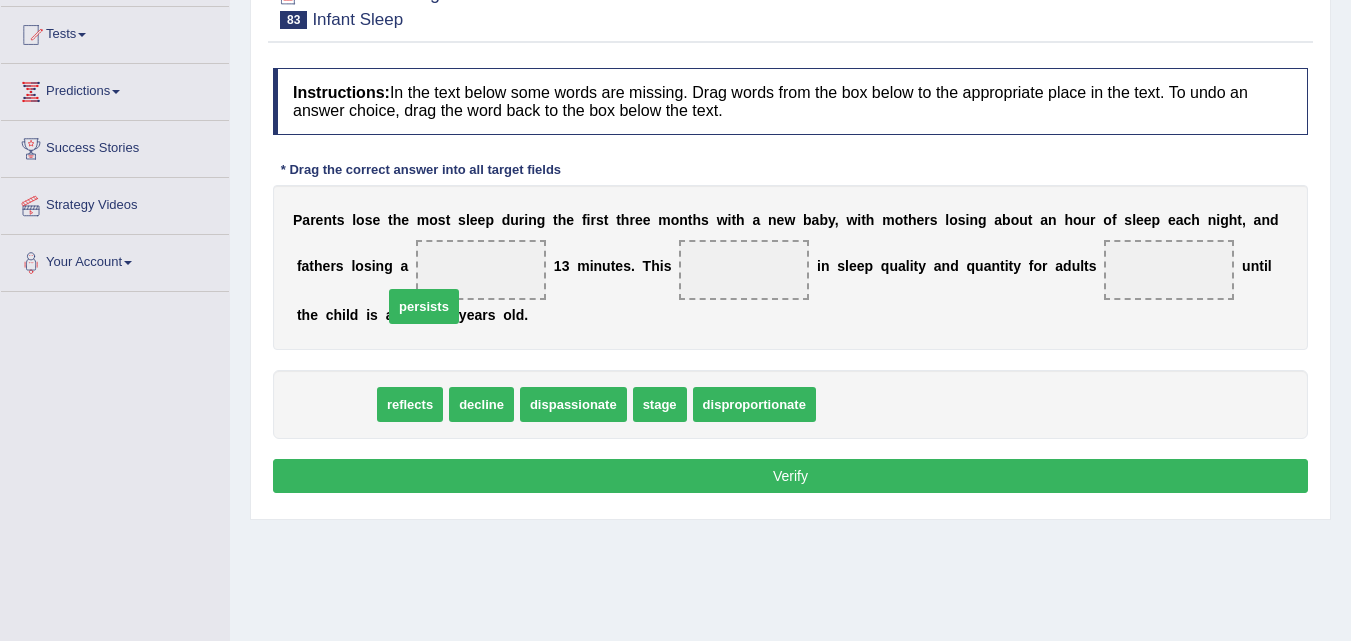 drag, startPoint x: 351, startPoint y: 408, endPoint x: 492, endPoint y: 258, distance: 205.86646 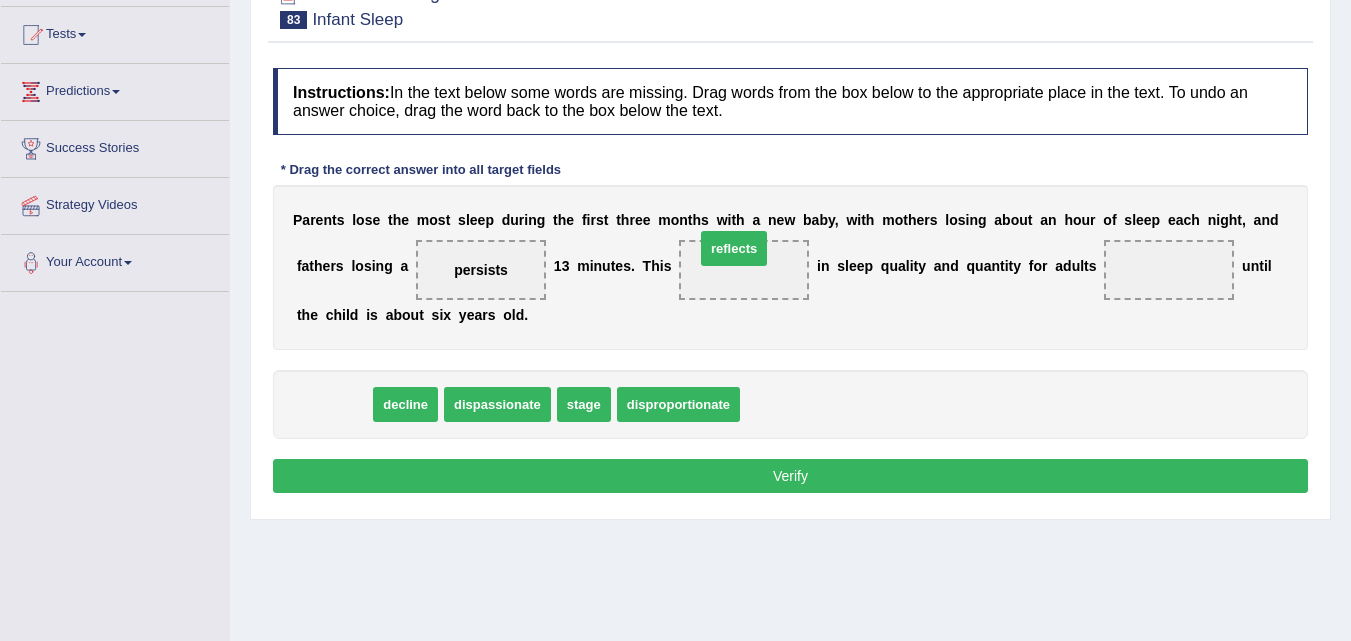 drag, startPoint x: 351, startPoint y: 406, endPoint x: 747, endPoint y: 267, distance: 419.6868 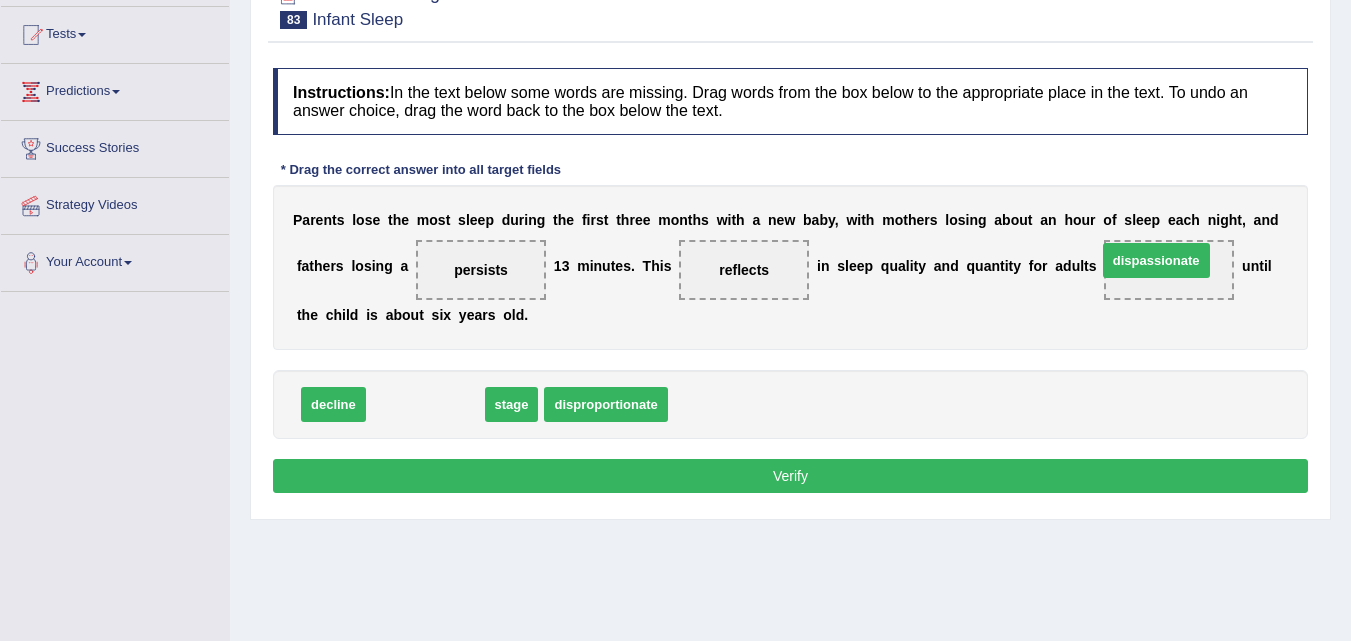 drag, startPoint x: 450, startPoint y: 410, endPoint x: 1181, endPoint y: 267, distance: 744.8557 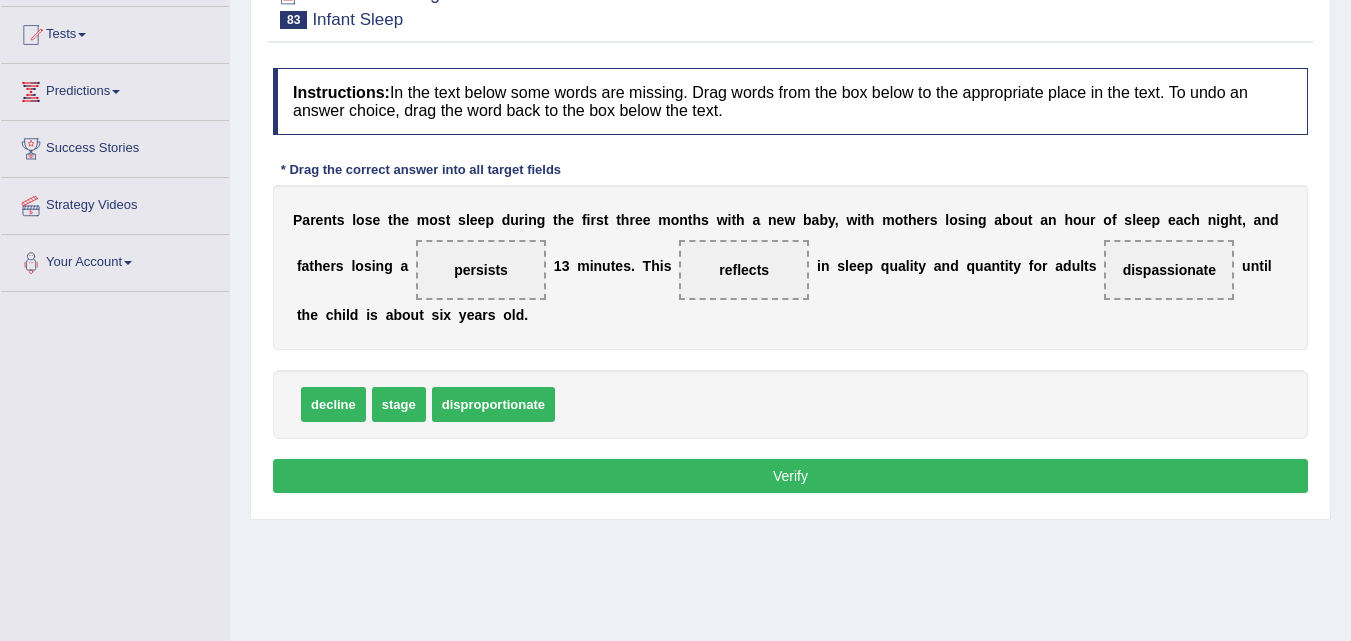 click on "Verify" at bounding box center (790, 476) 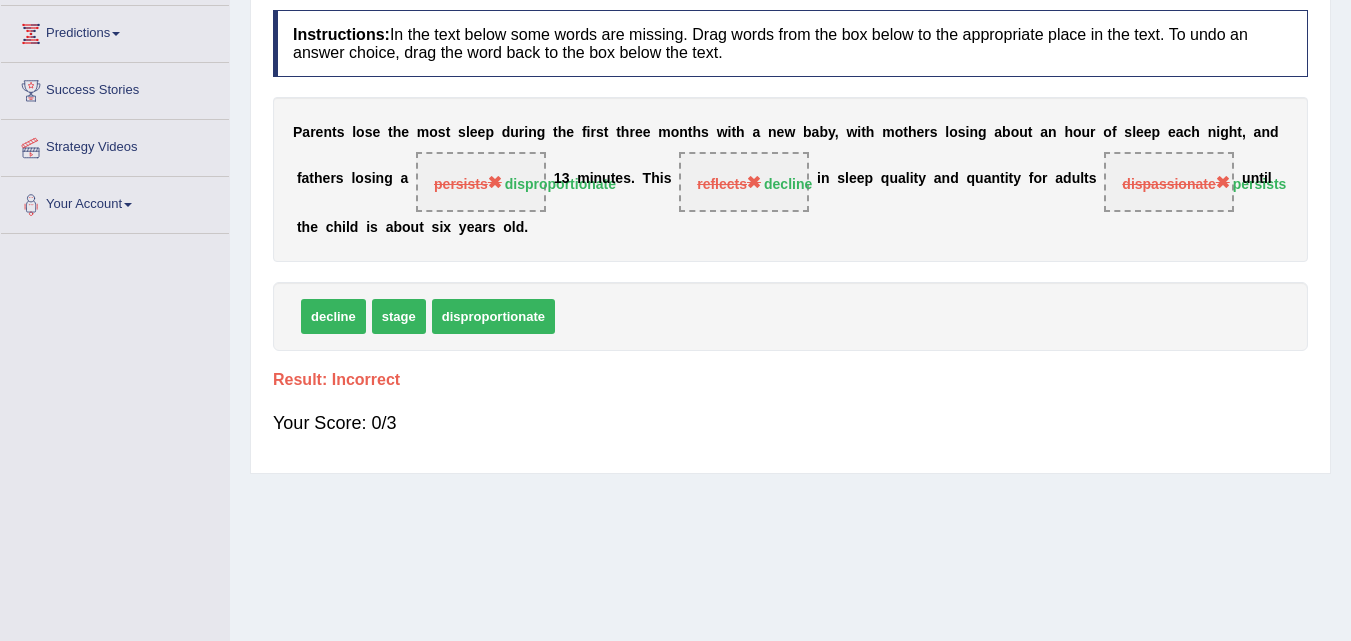 scroll, scrollTop: 0, scrollLeft: 0, axis: both 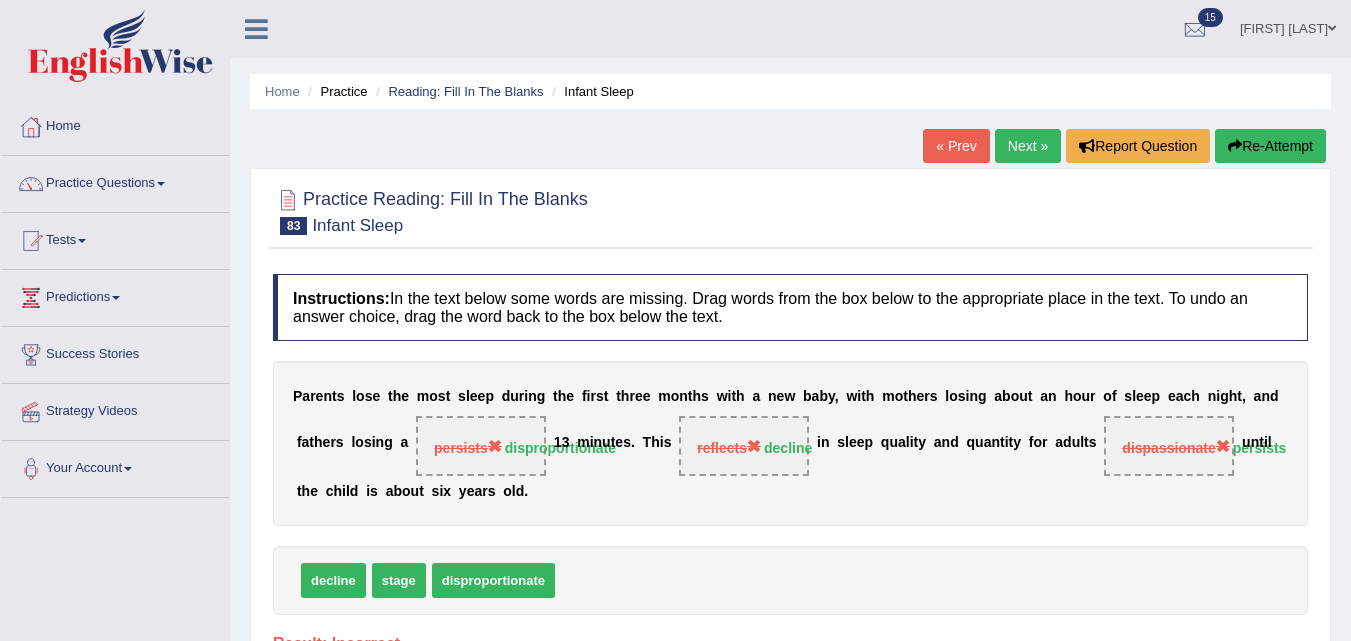 click on "Next »" at bounding box center [1028, 146] 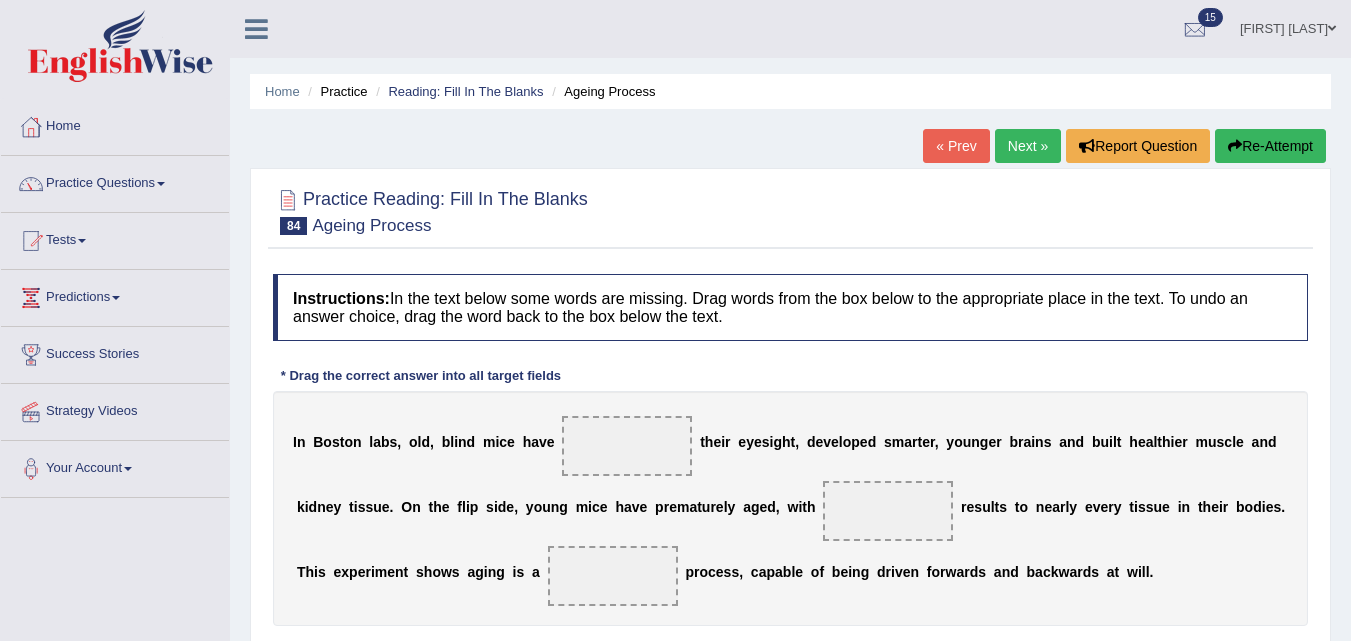 scroll, scrollTop: 156, scrollLeft: 0, axis: vertical 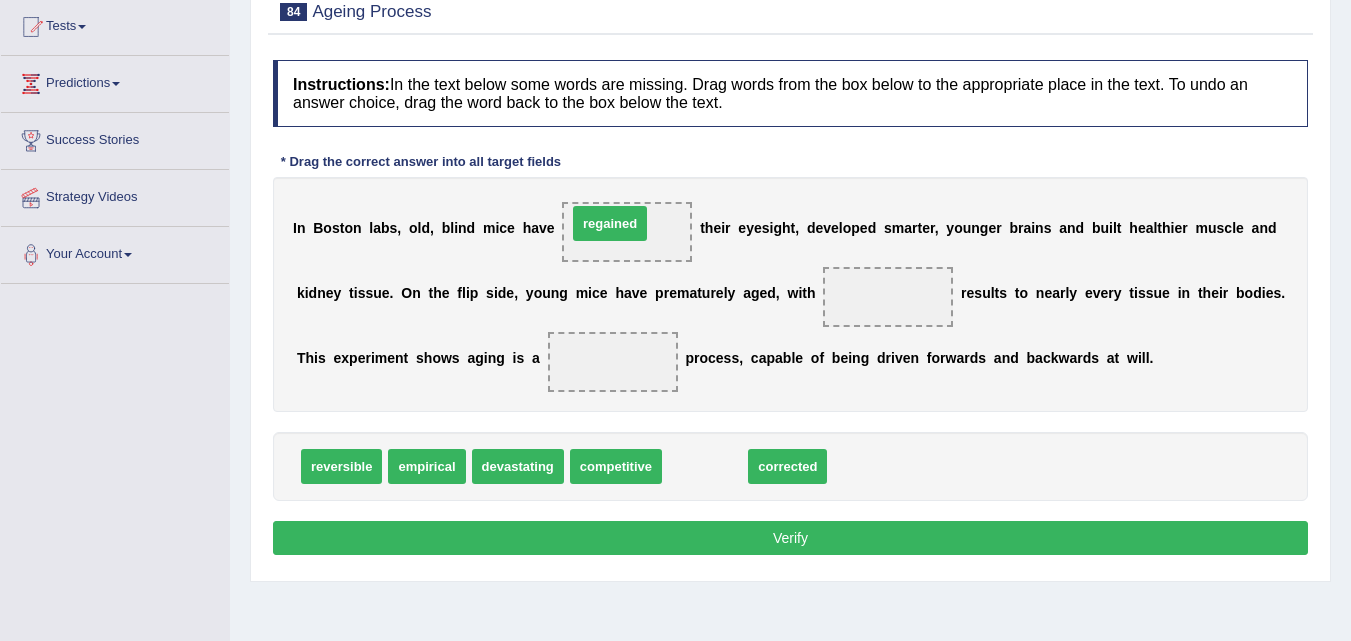 drag, startPoint x: 710, startPoint y: 459, endPoint x: 615, endPoint y: 215, distance: 261.84155 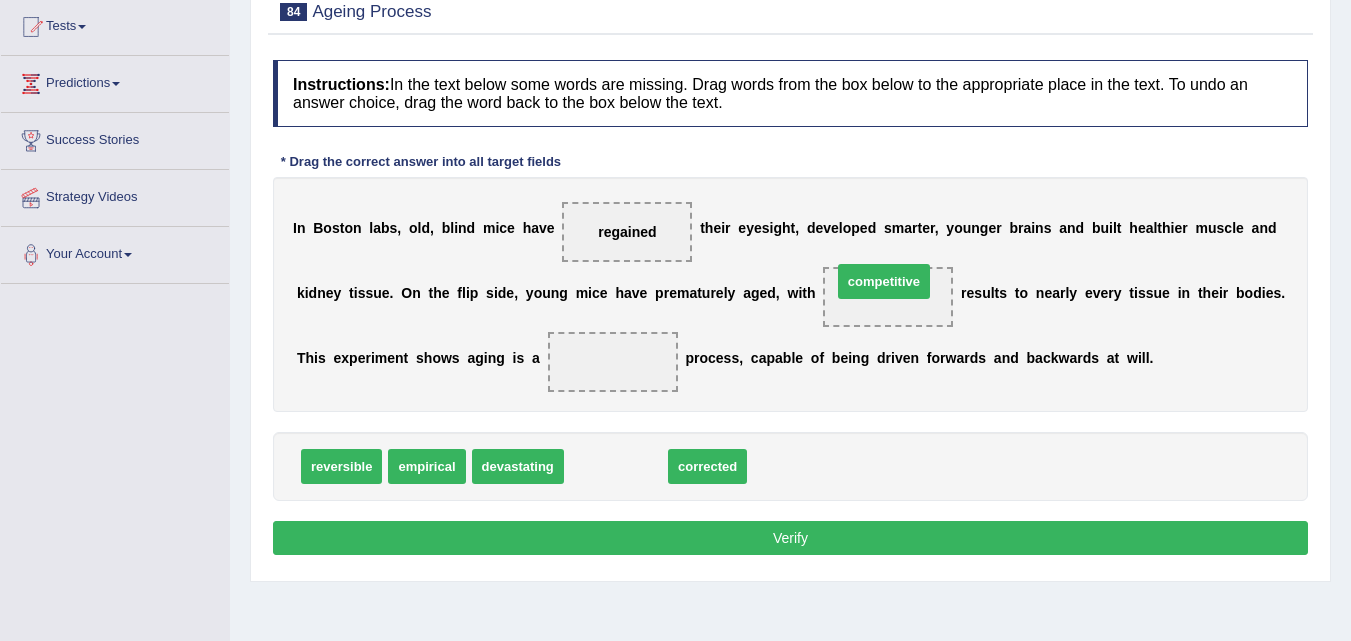 drag, startPoint x: 623, startPoint y: 470, endPoint x: 895, endPoint y: 291, distance: 325.6148 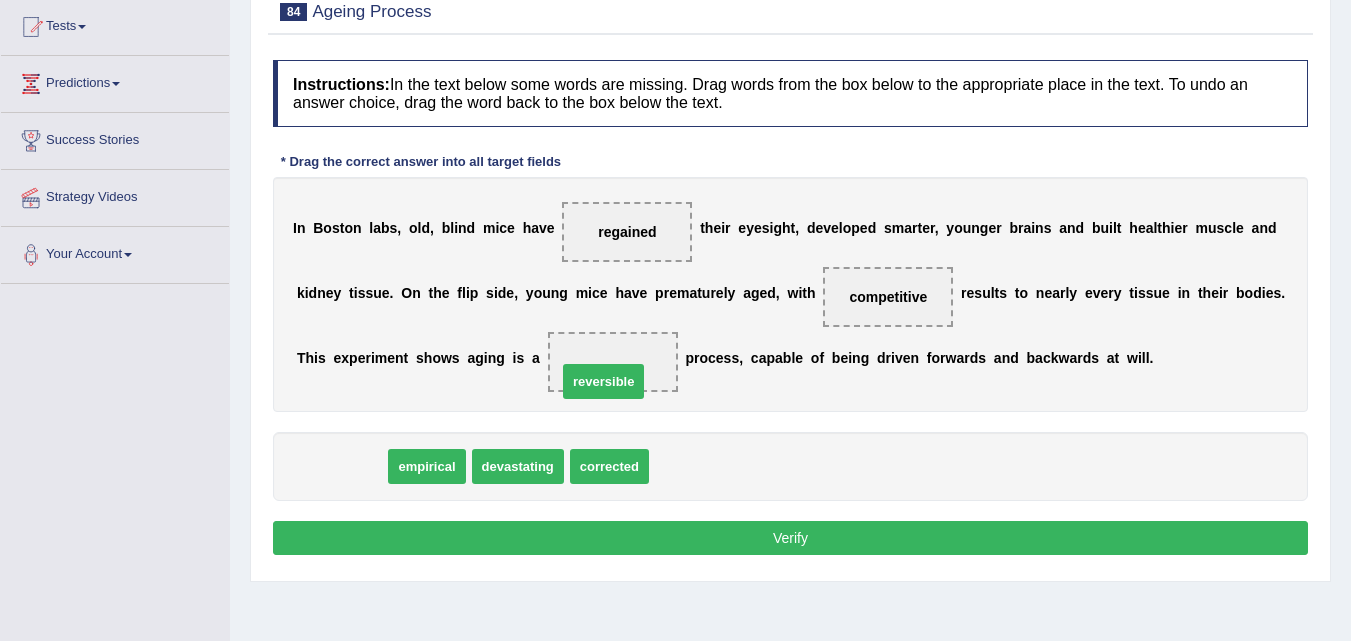 drag, startPoint x: 342, startPoint y: 460, endPoint x: 625, endPoint y: 362, distance: 299.48788 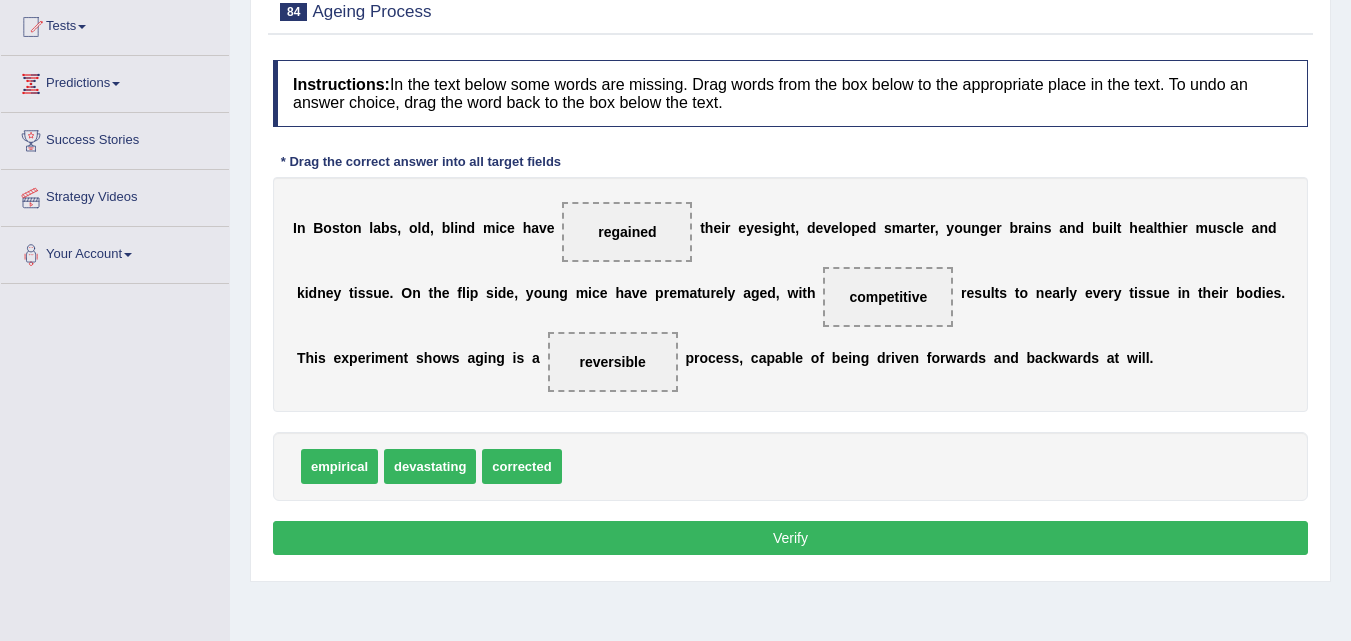 click on "Verify" at bounding box center (790, 538) 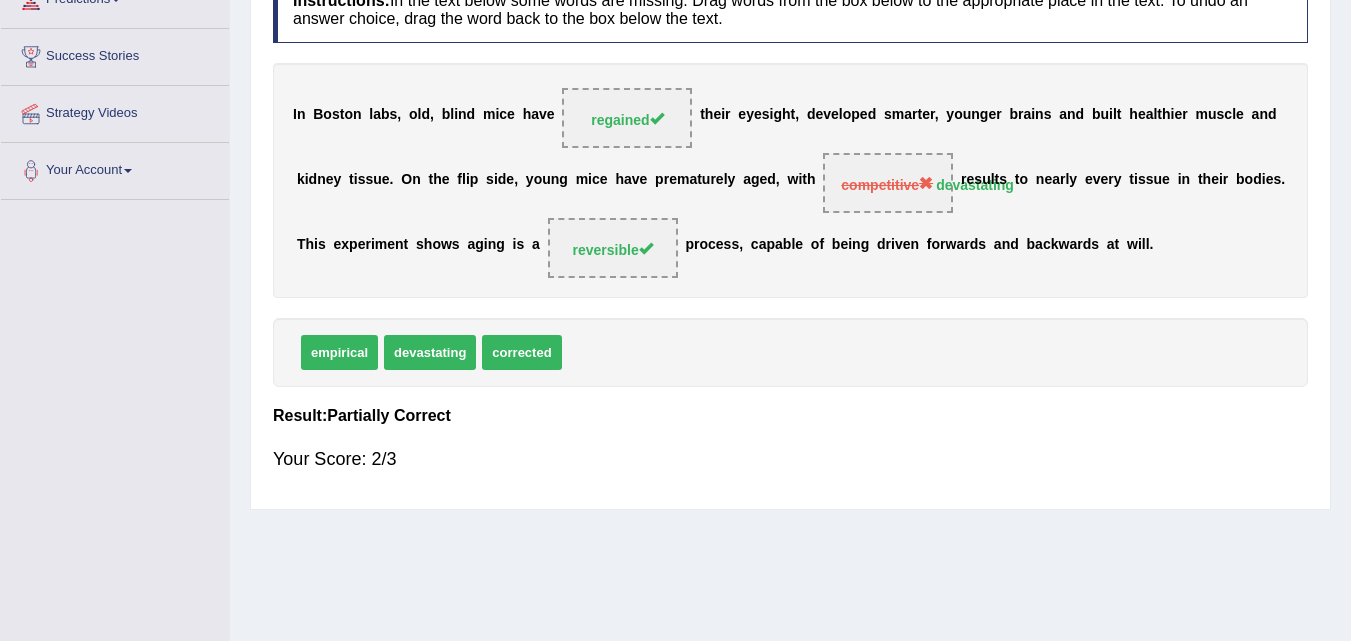 scroll, scrollTop: 0, scrollLeft: 0, axis: both 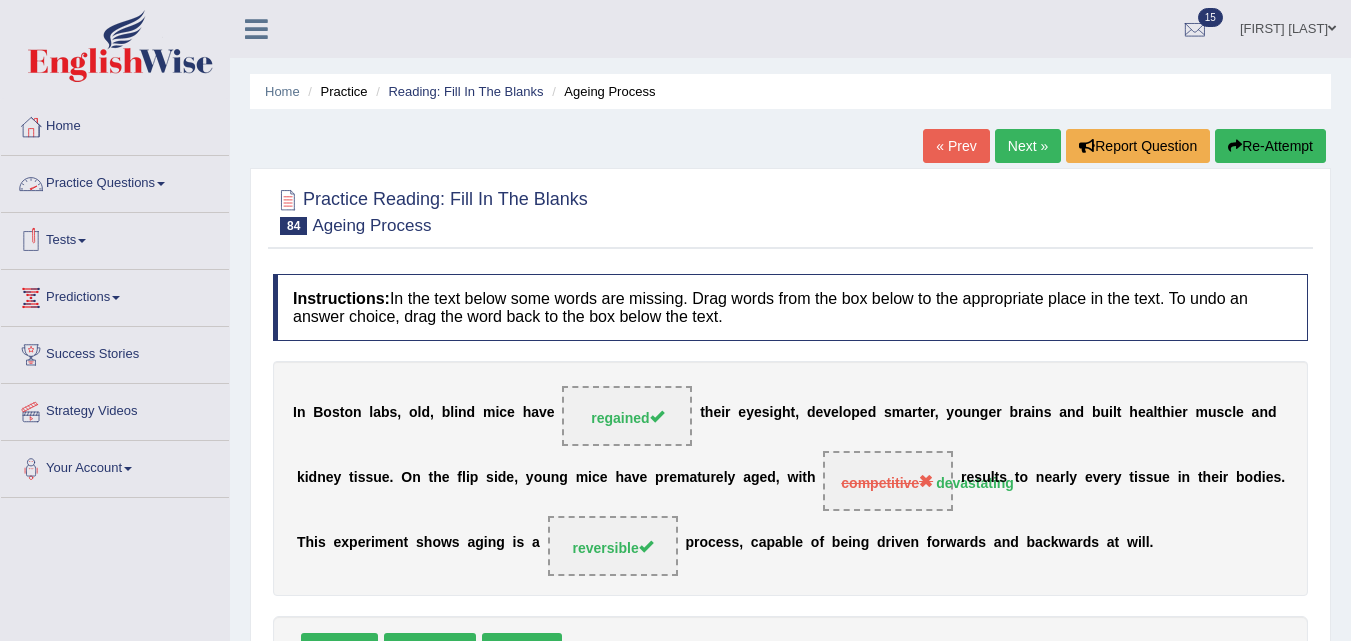 click on "Tests" at bounding box center (115, 238) 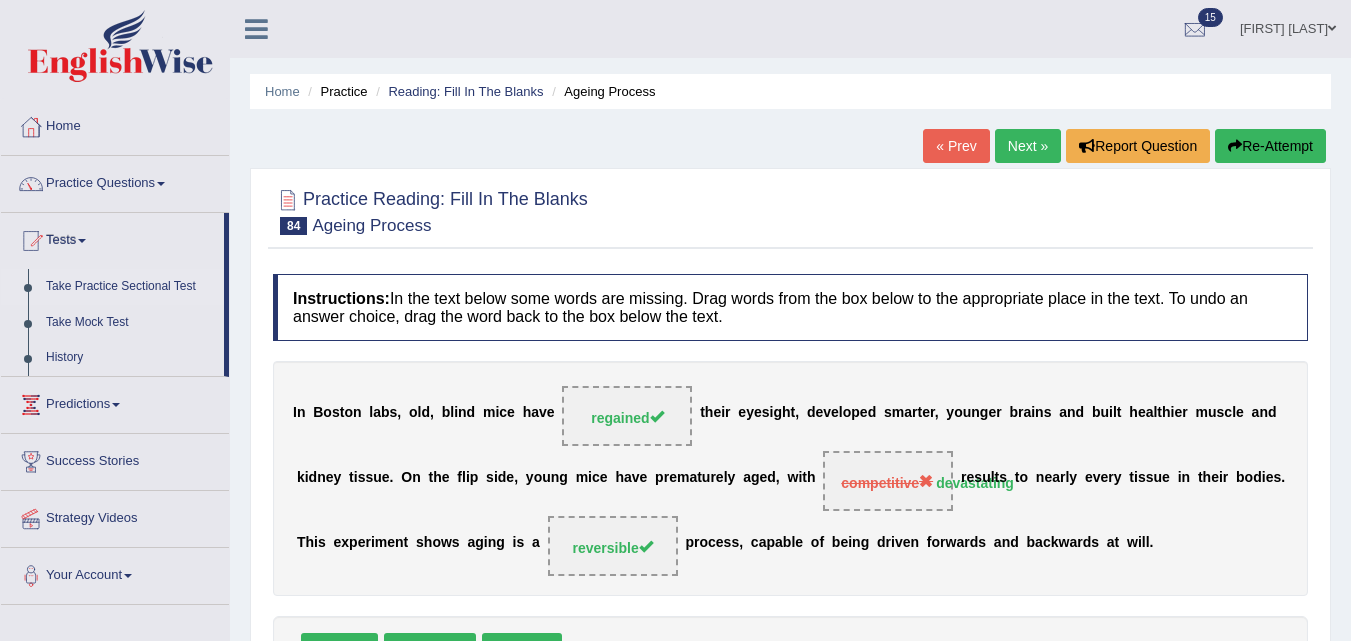 click on "Take Practice Sectional Test" at bounding box center (130, 287) 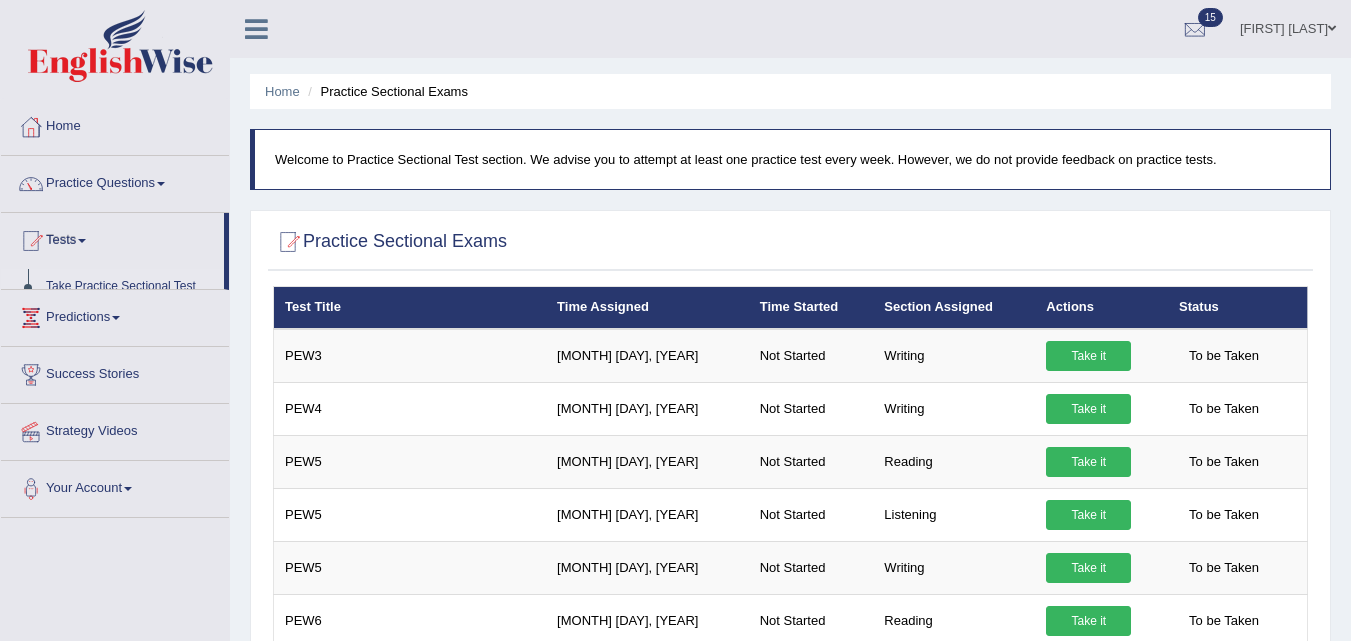 scroll, scrollTop: 0, scrollLeft: 0, axis: both 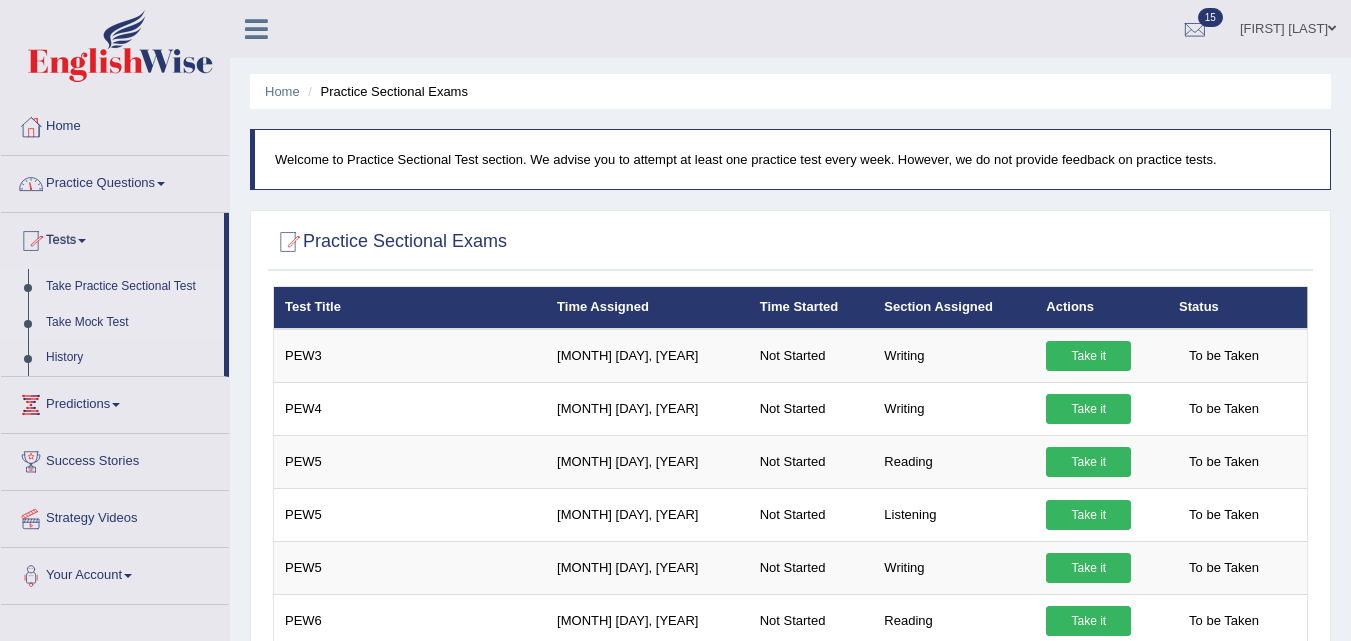 click on "Take Mock Test" at bounding box center [130, 323] 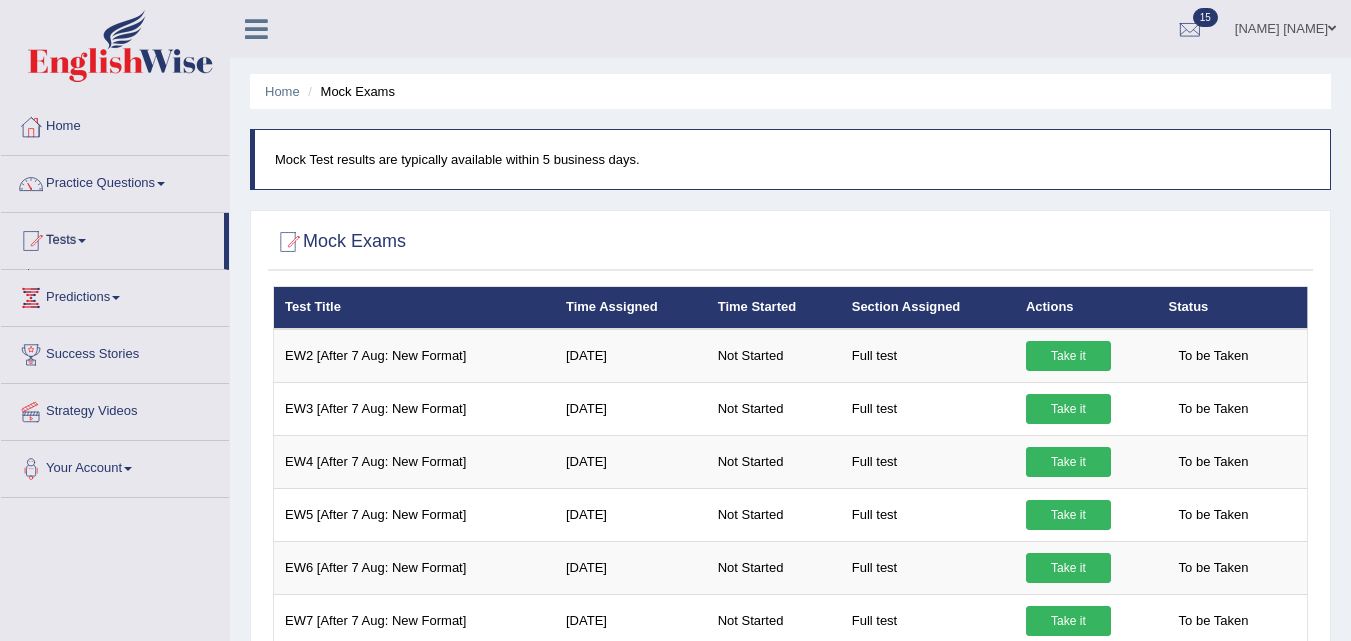 scroll, scrollTop: 196, scrollLeft: 0, axis: vertical 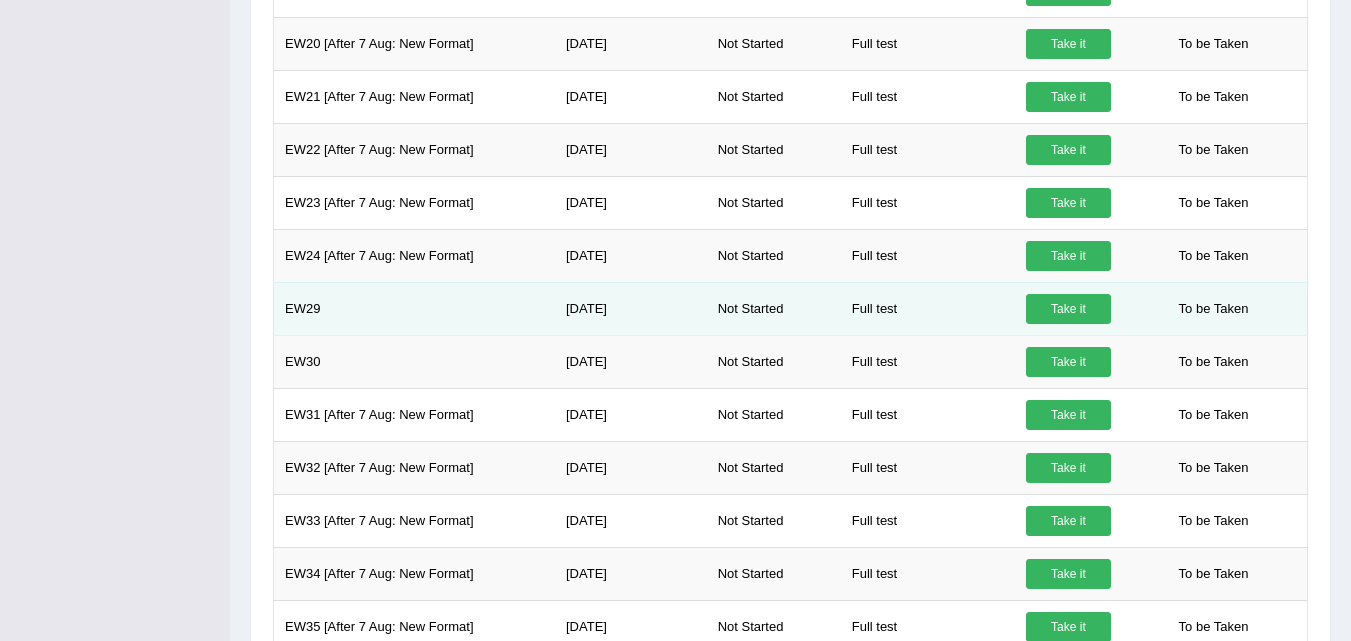 click on "Take it" at bounding box center [1068, 309] 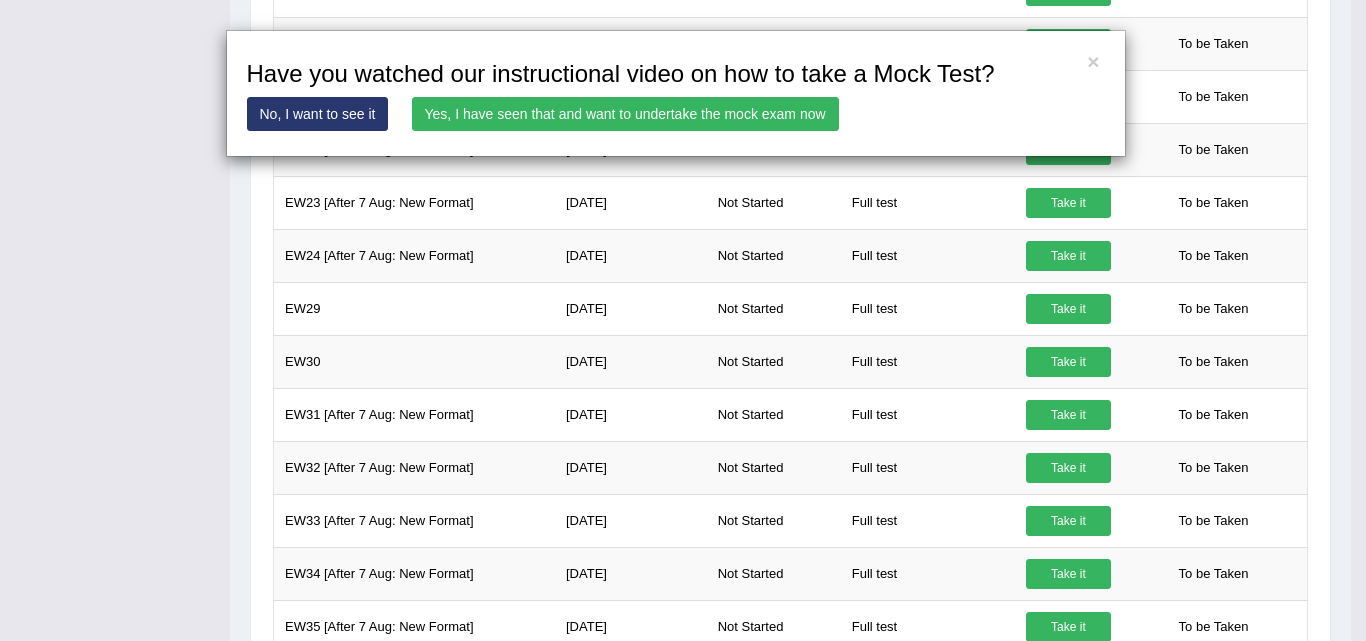 click on "Yes, I have seen that and want to undertake the mock exam now" at bounding box center [625, 114] 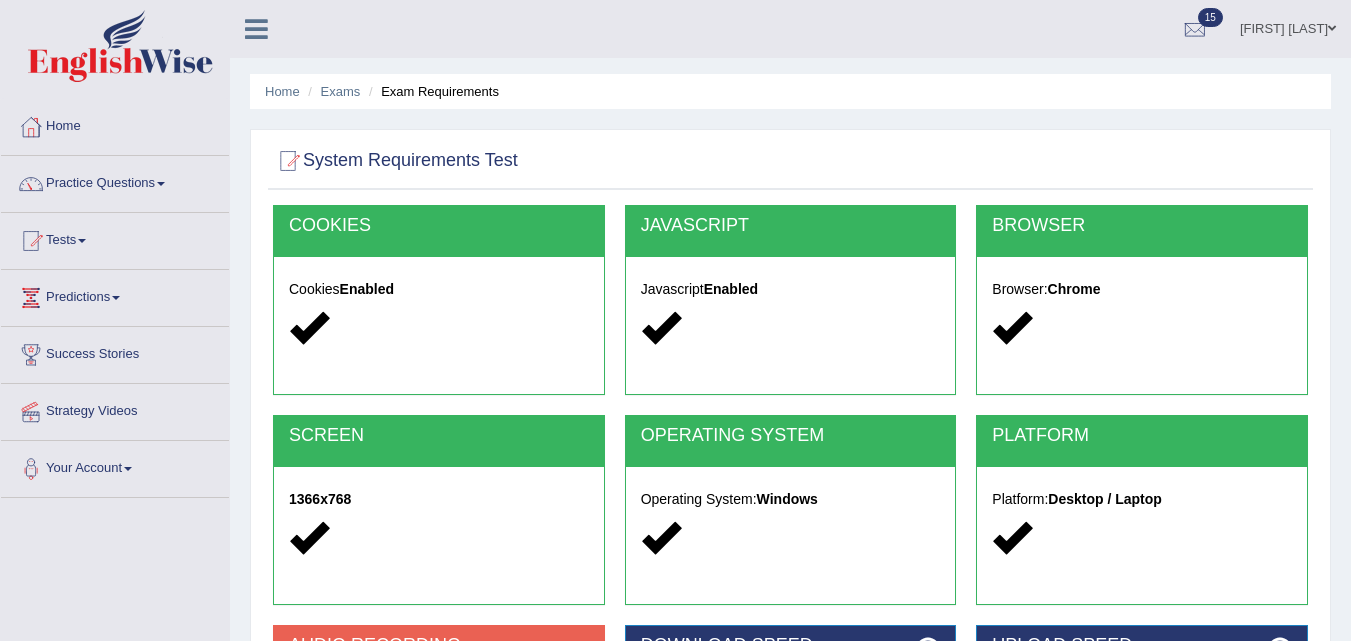scroll, scrollTop: 0, scrollLeft: 0, axis: both 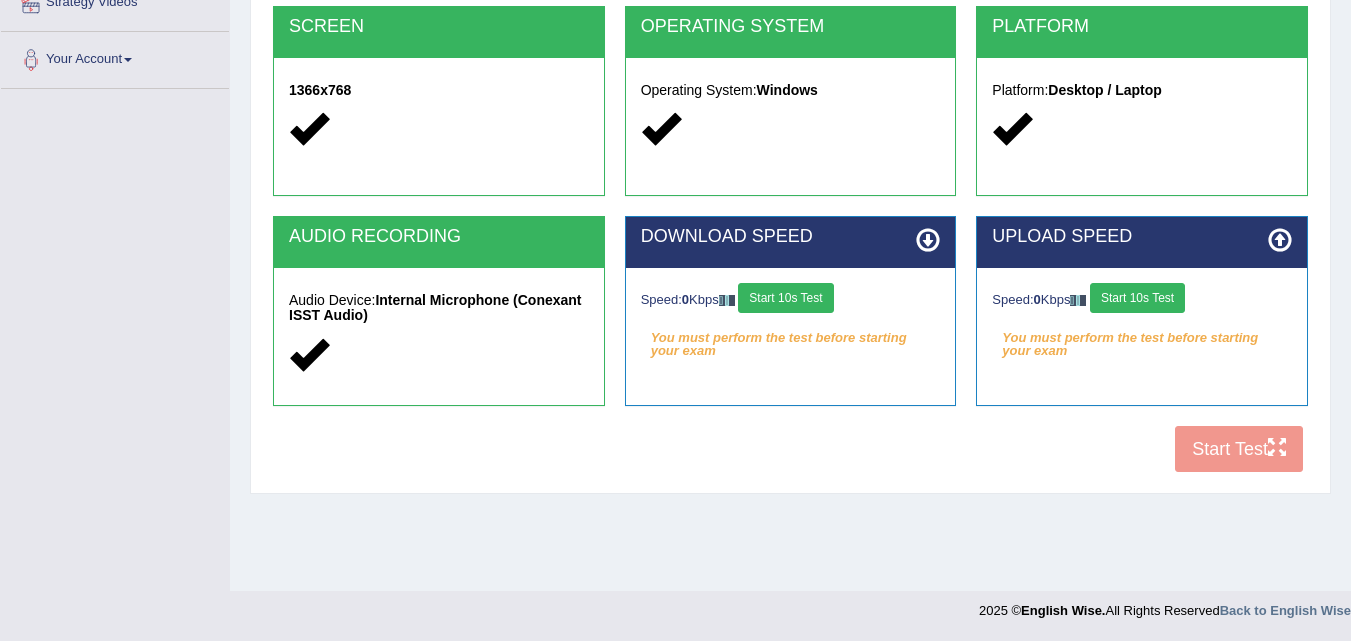 click on "Start 10s Test" at bounding box center (785, 298) 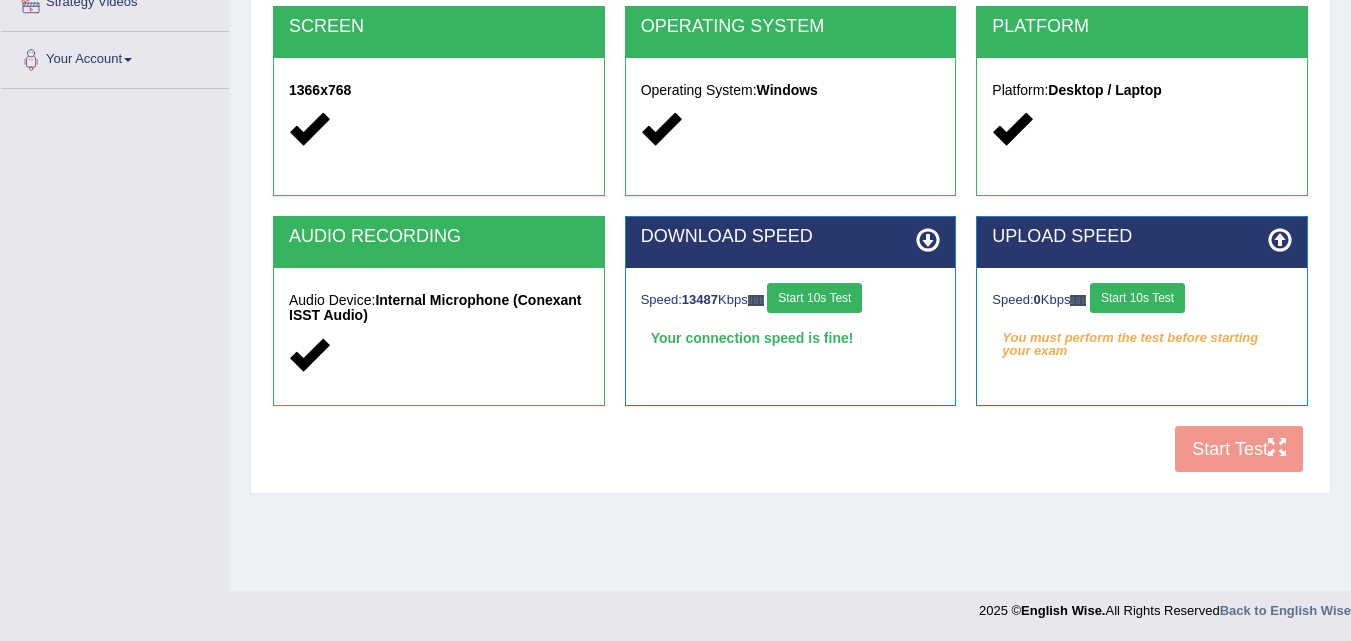click on "Start 10s Test" at bounding box center [1137, 298] 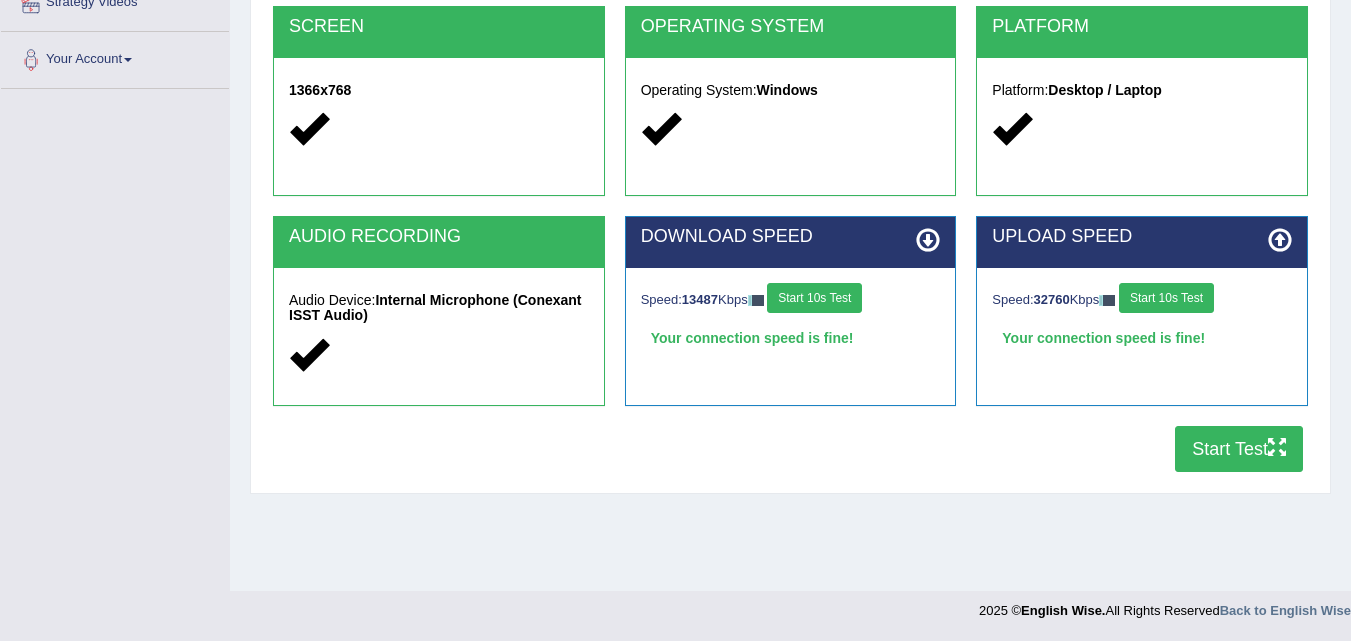 click on "Start Test" at bounding box center [1239, 449] 